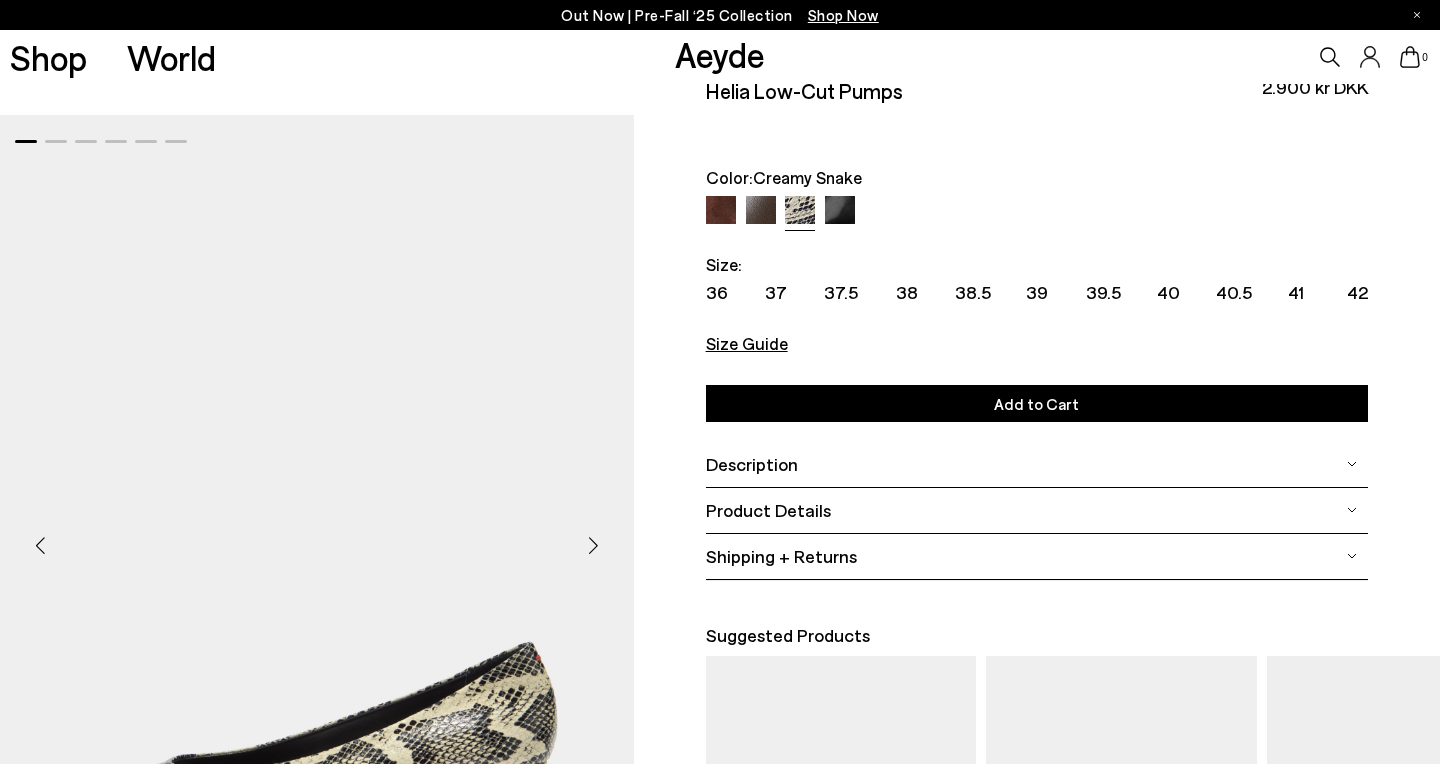 scroll, scrollTop: 0, scrollLeft: 0, axis: both 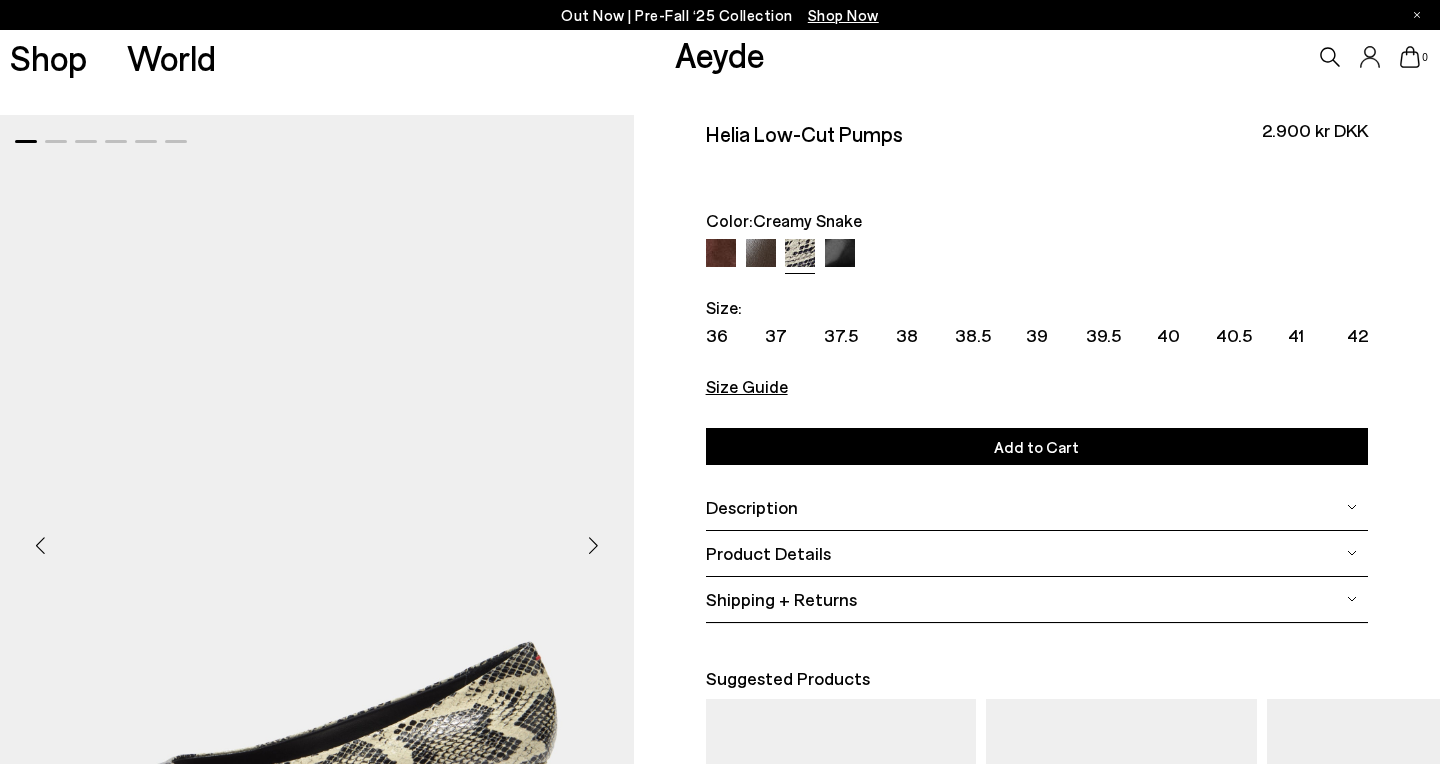 click at bounding box center (761, 254) 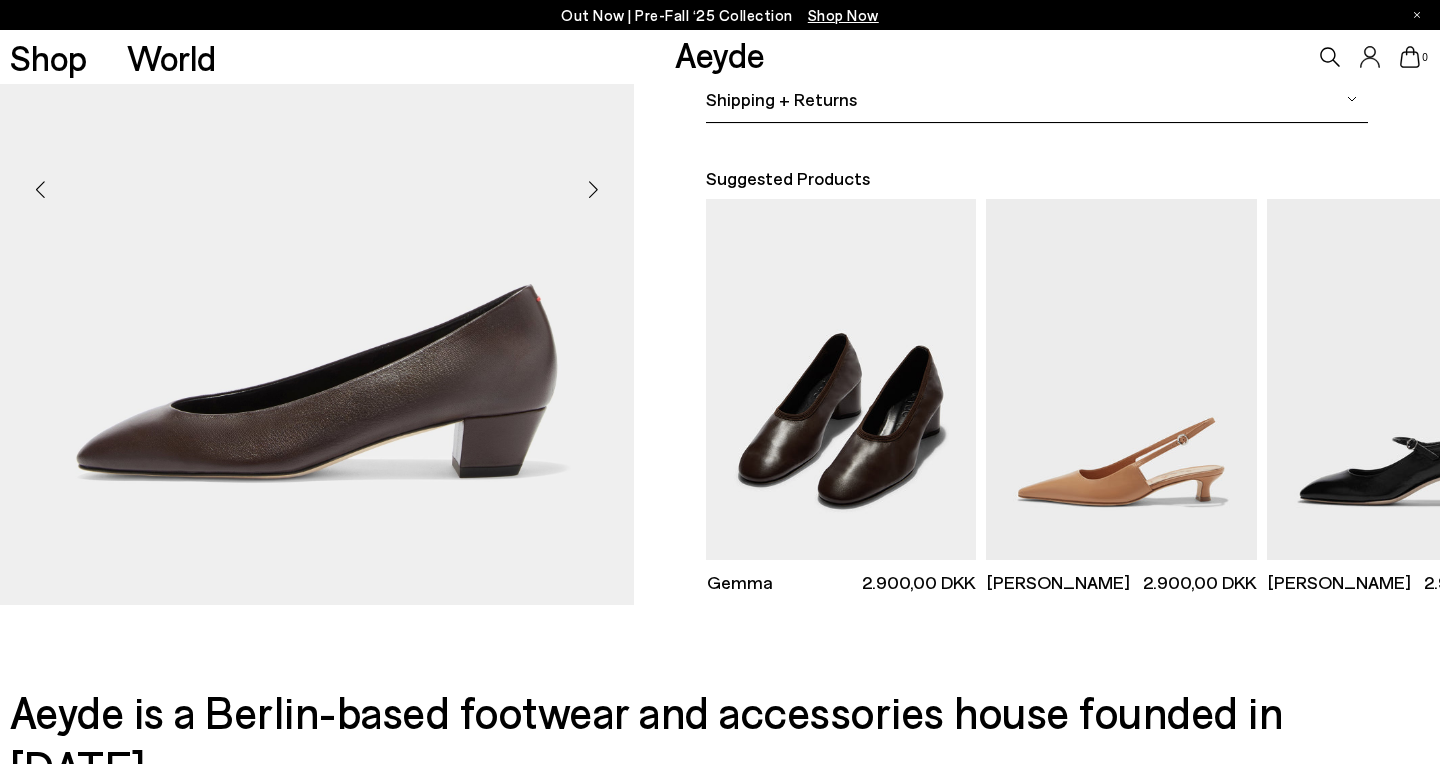 scroll, scrollTop: 529, scrollLeft: 0, axis: vertical 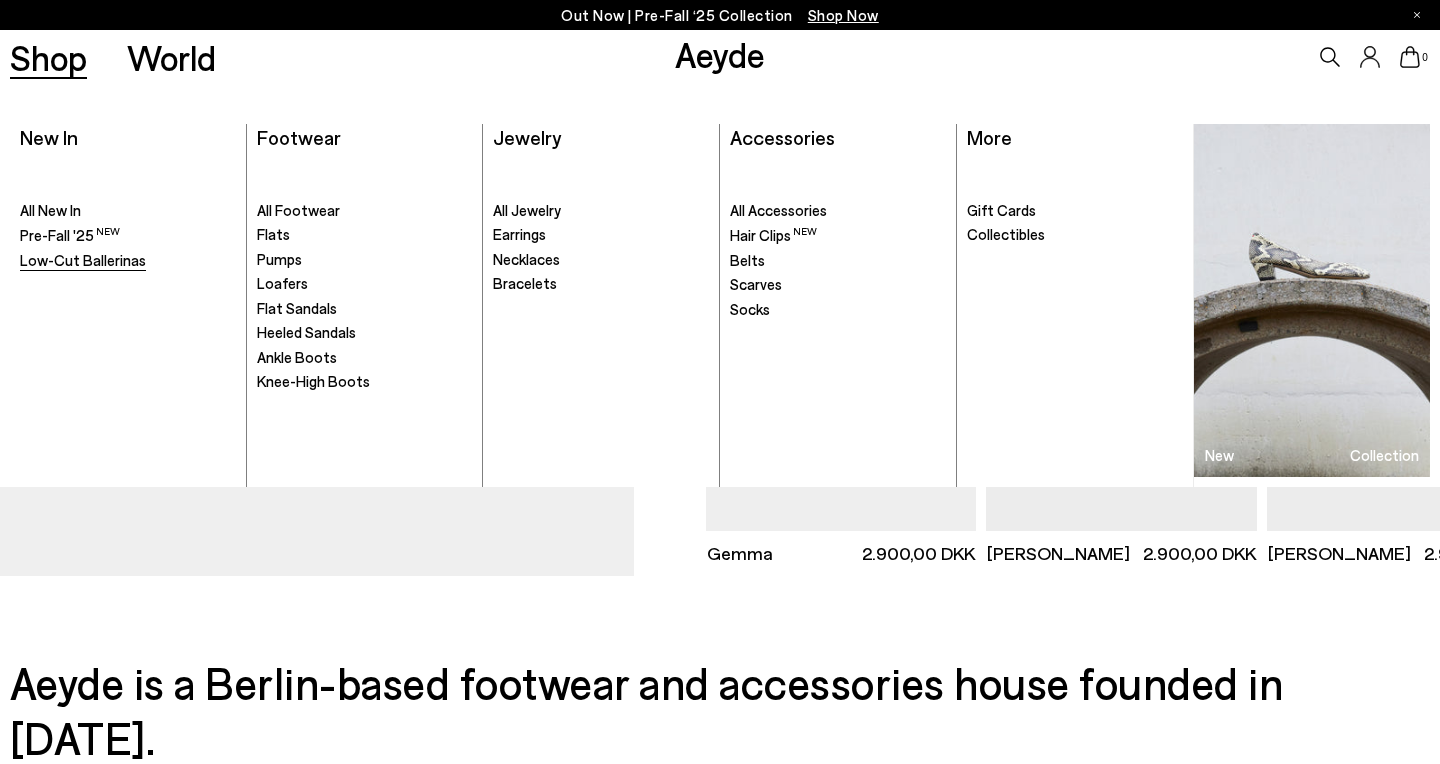 click on "Low-Cut Ballerinas" at bounding box center [83, 260] 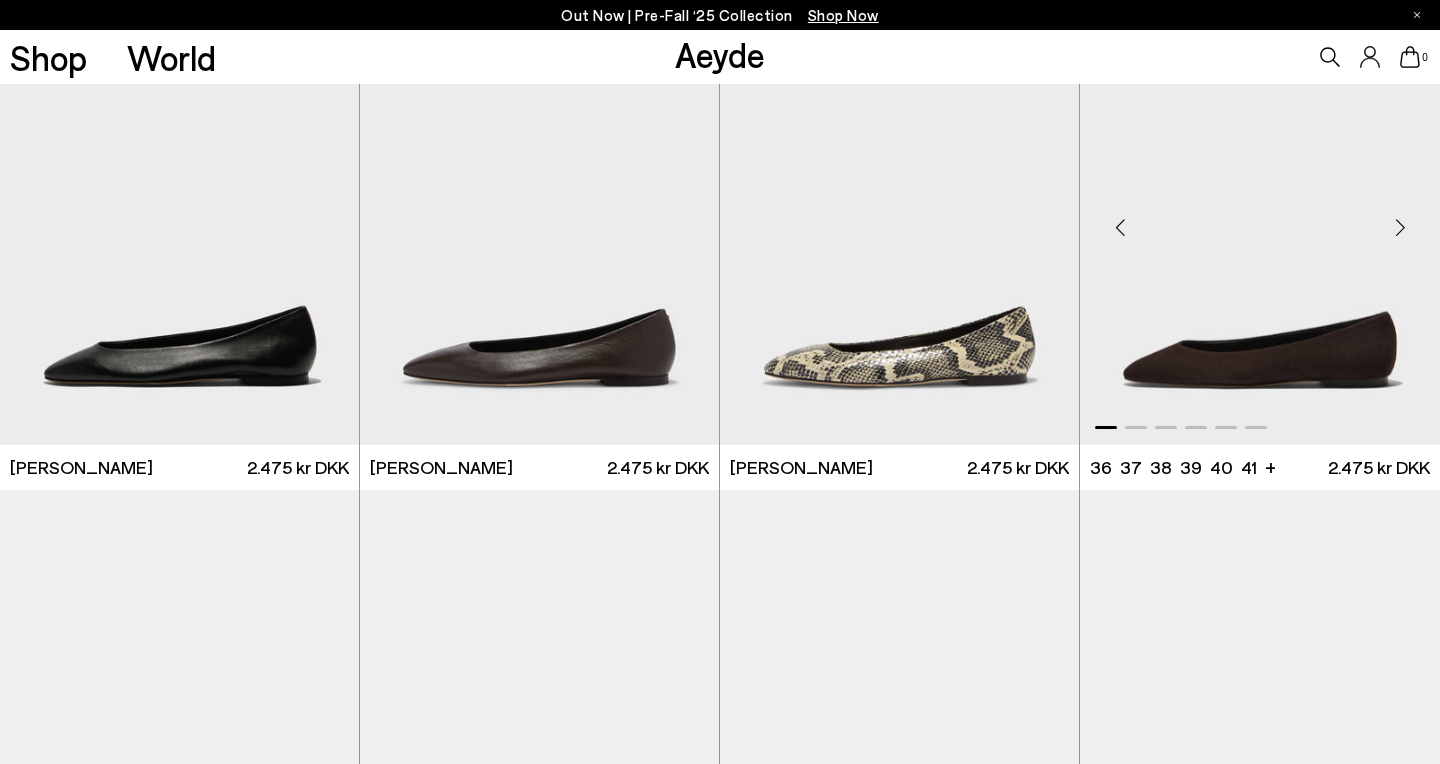 scroll, scrollTop: 1804, scrollLeft: 0, axis: vertical 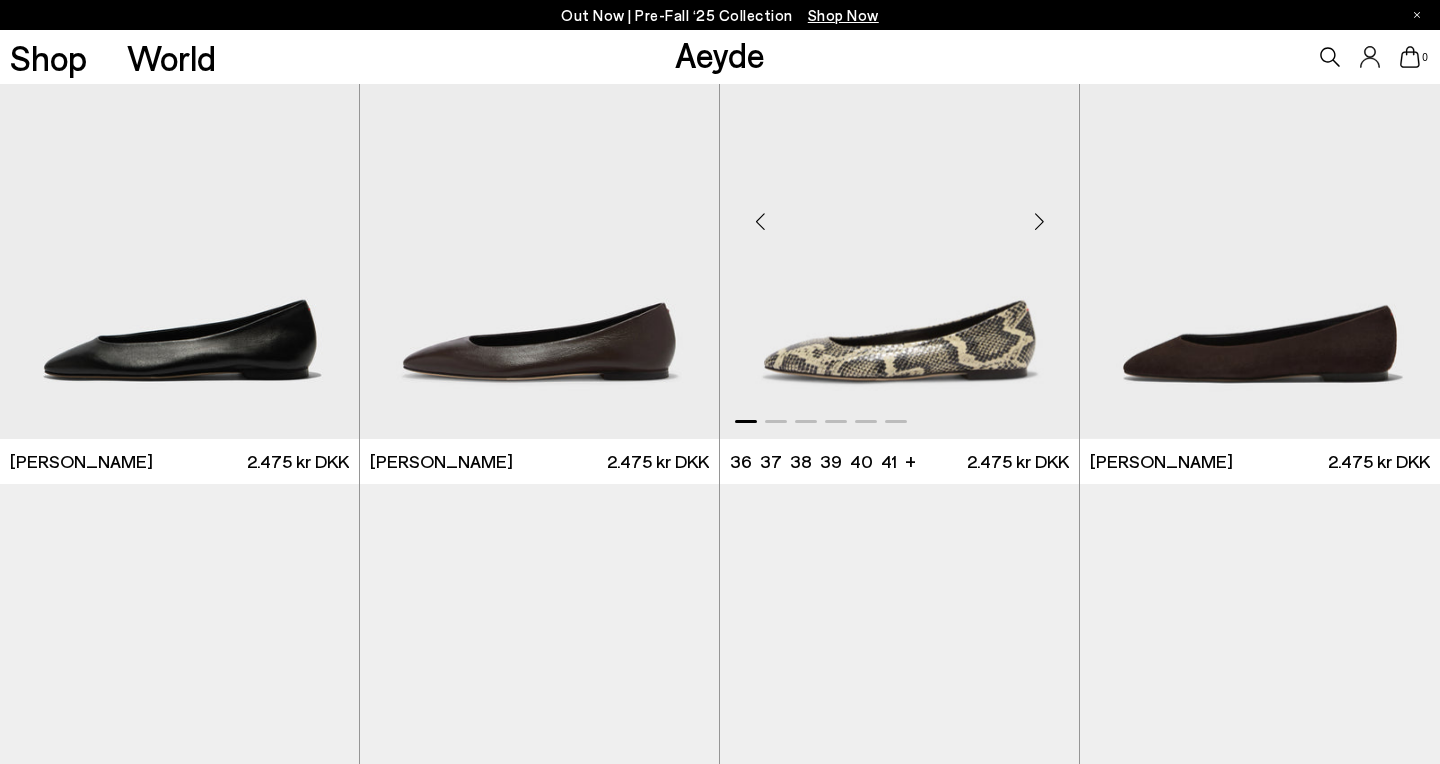 click at bounding box center (899, 212) 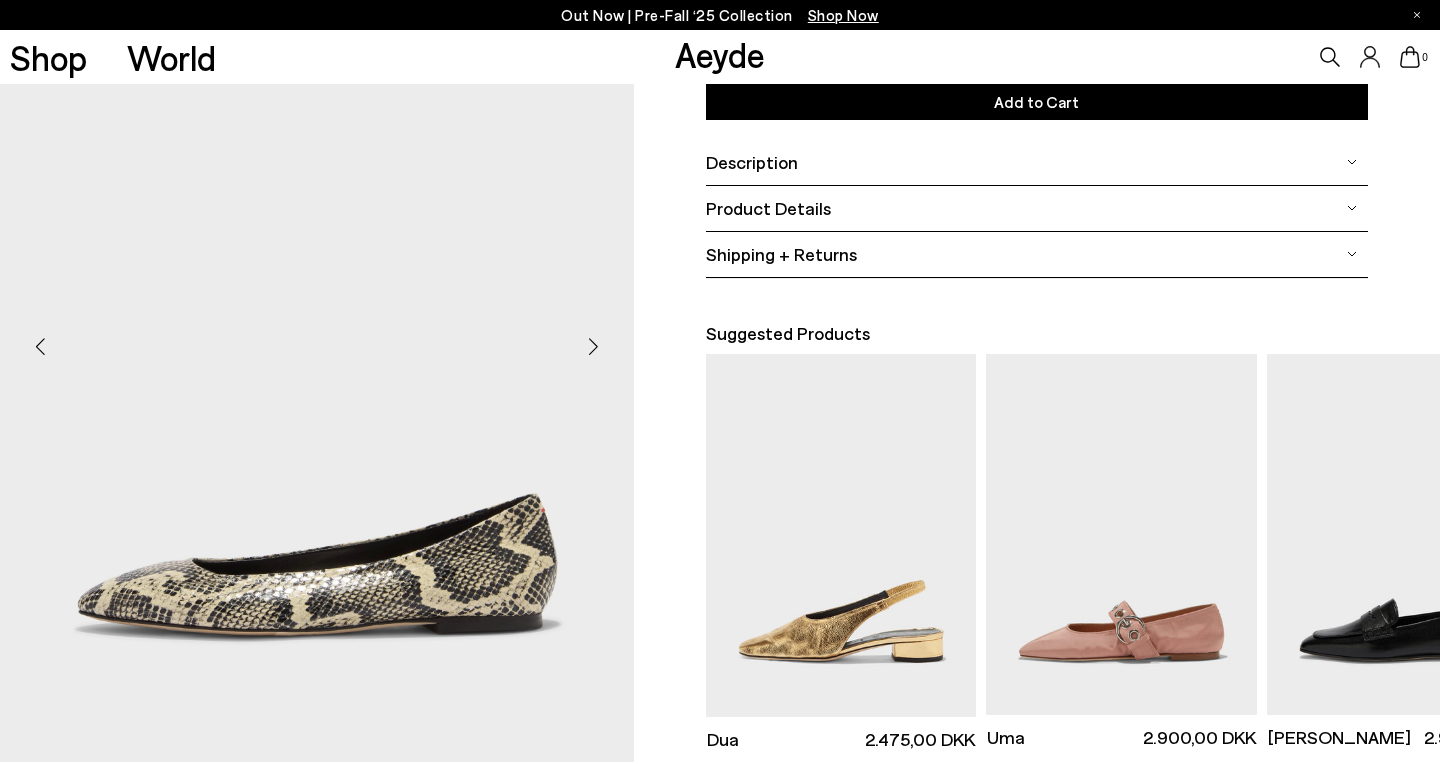 scroll, scrollTop: 347, scrollLeft: 0, axis: vertical 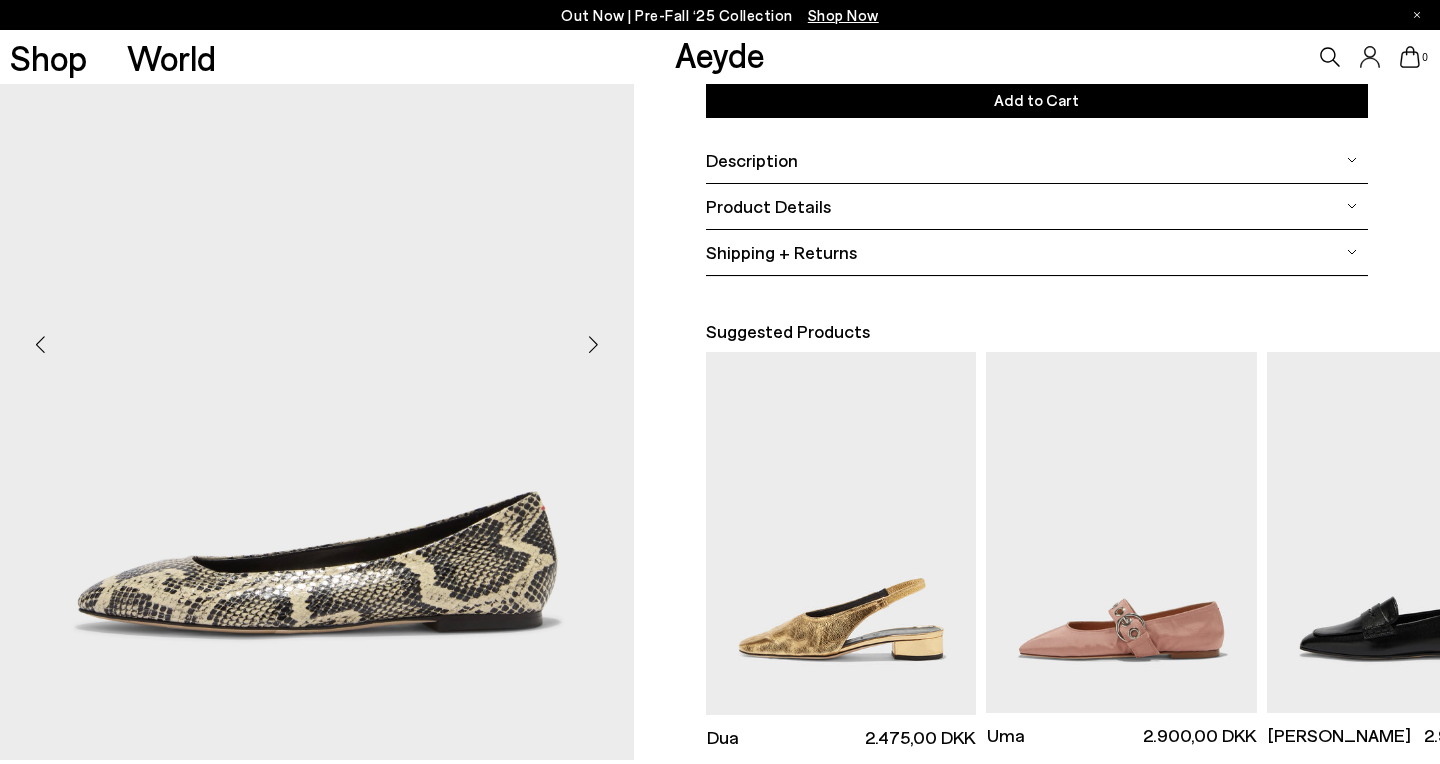 click at bounding box center [594, 345] 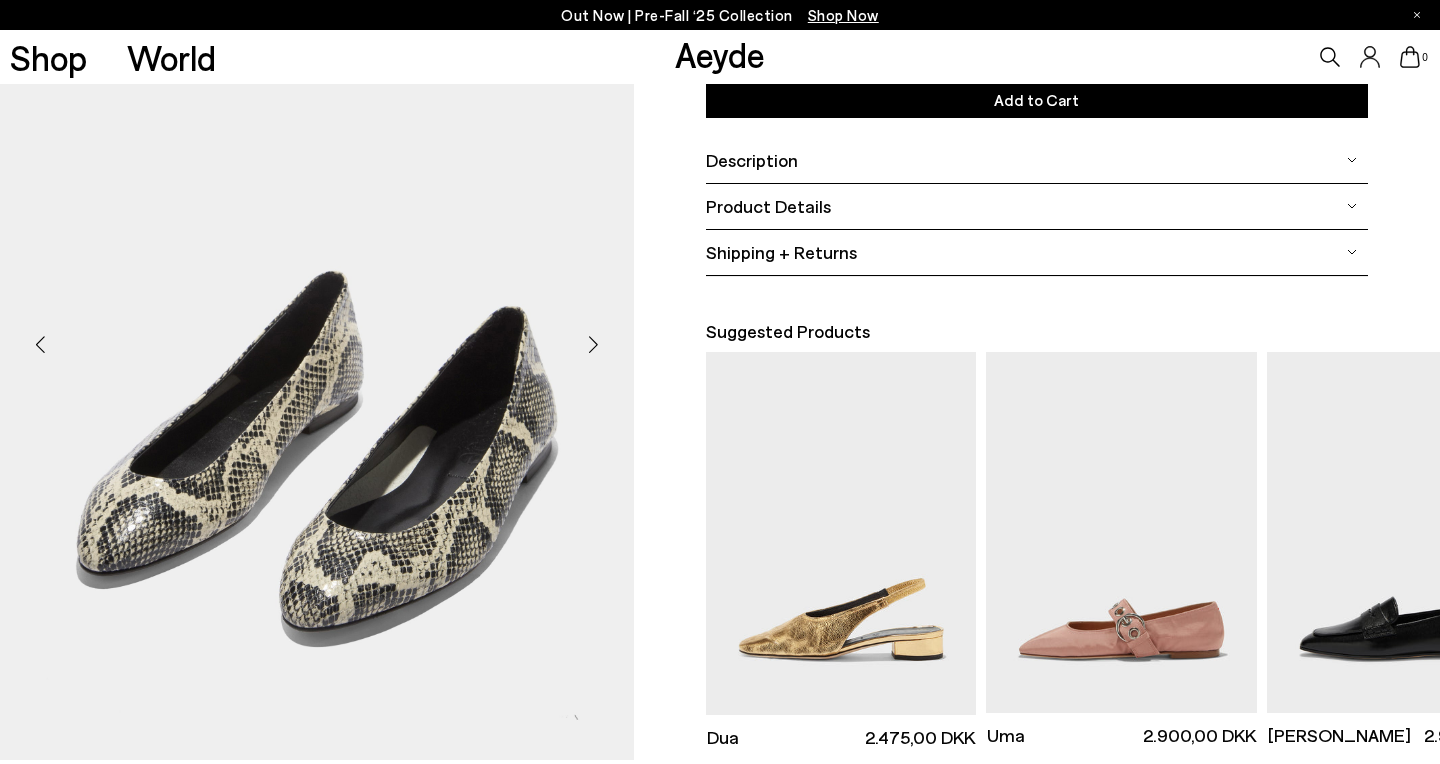 click at bounding box center (594, 345) 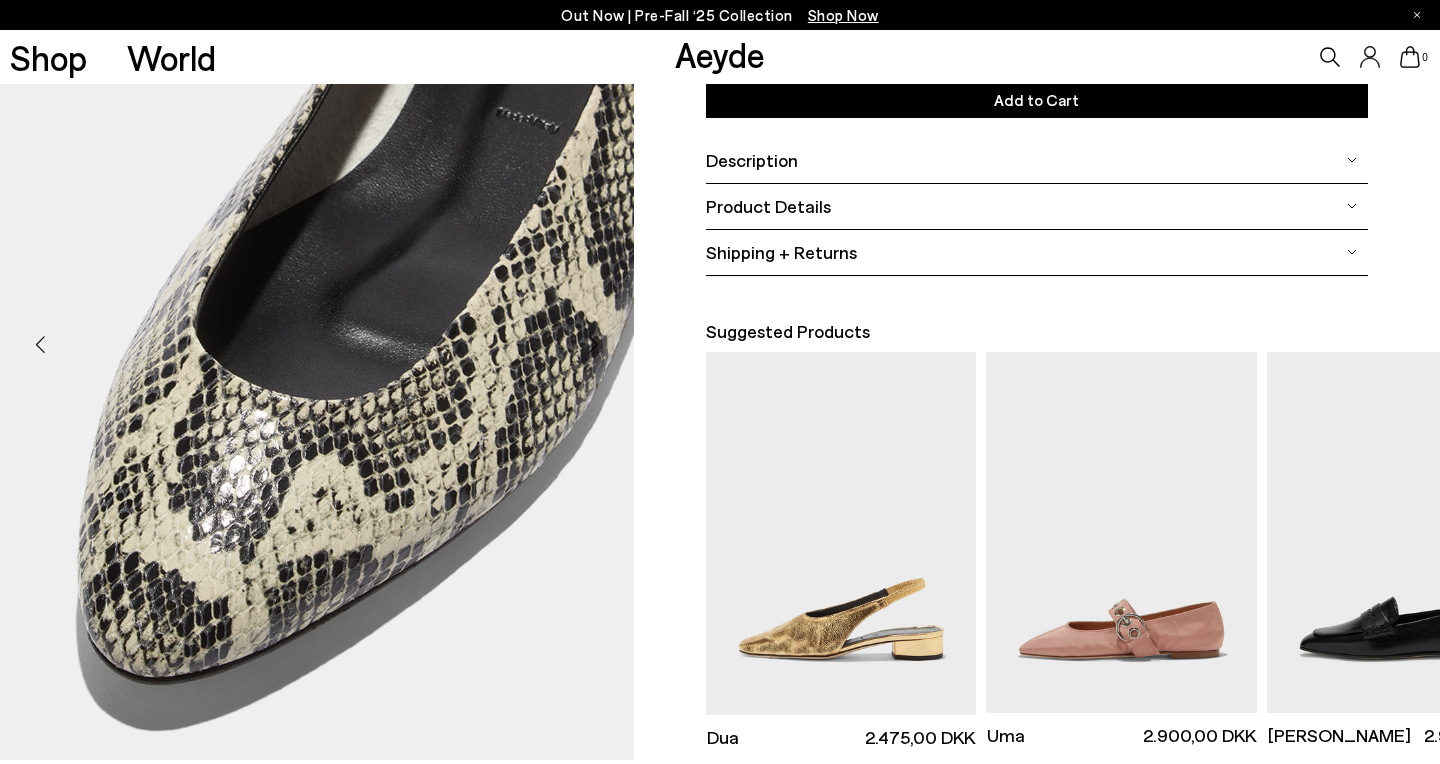 click at bounding box center [594, 345] 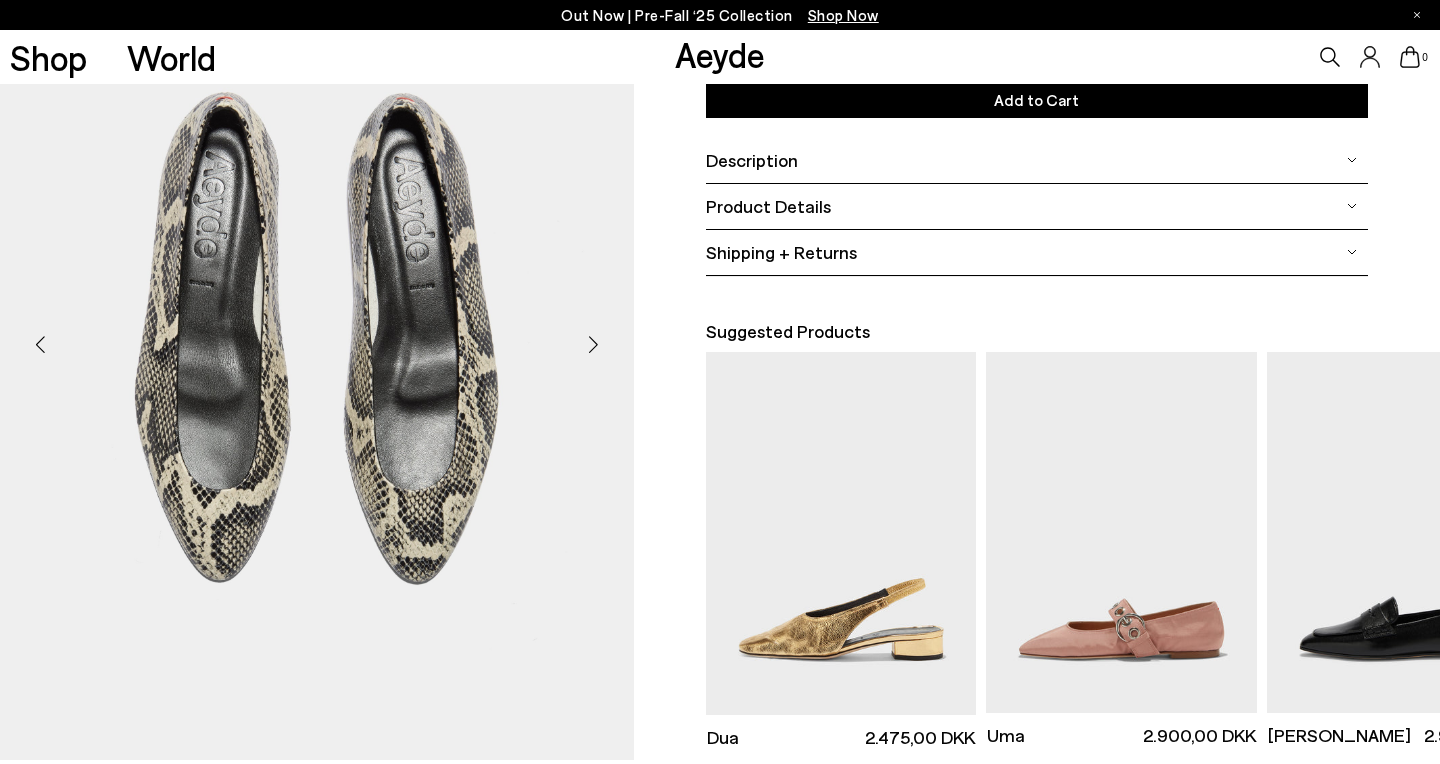 click at bounding box center (594, 345) 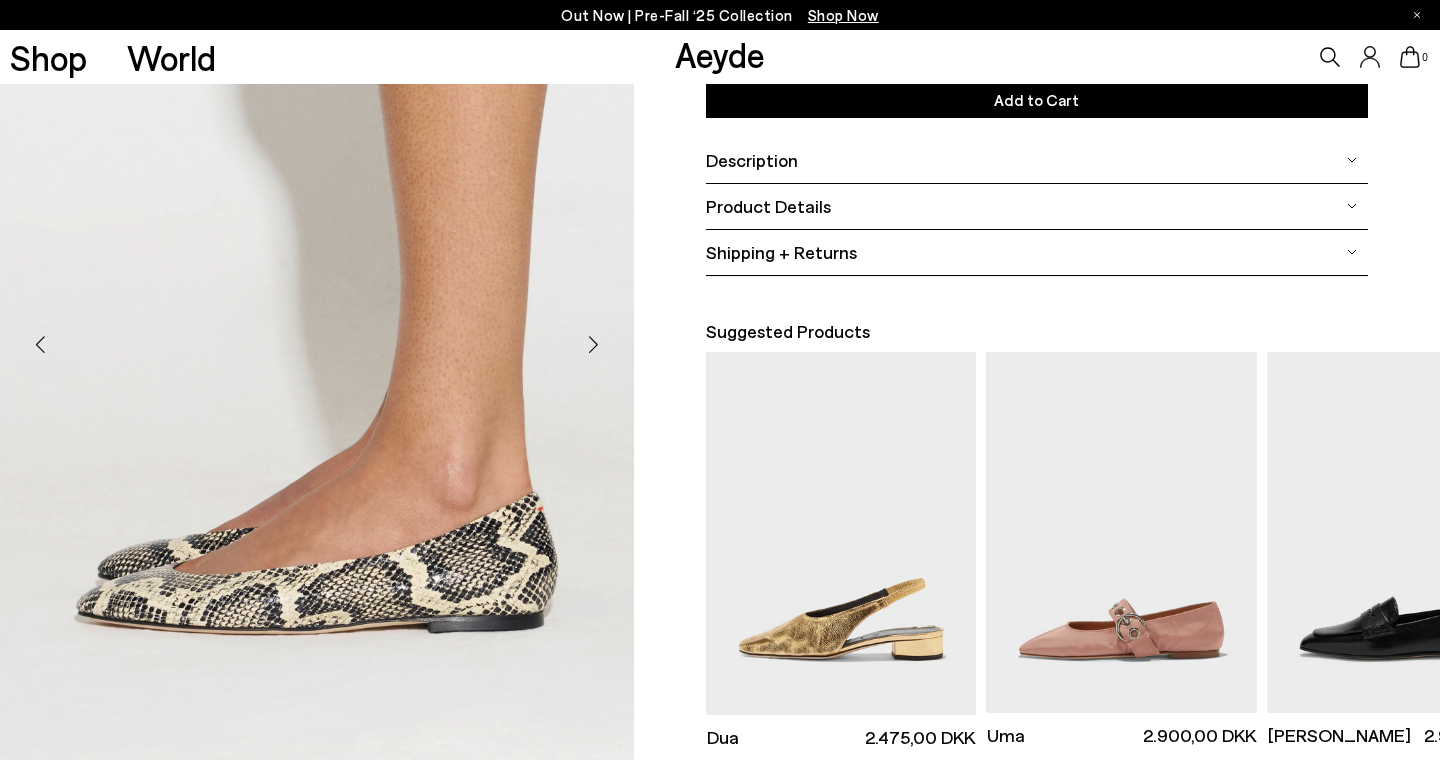 click at bounding box center [594, 345] 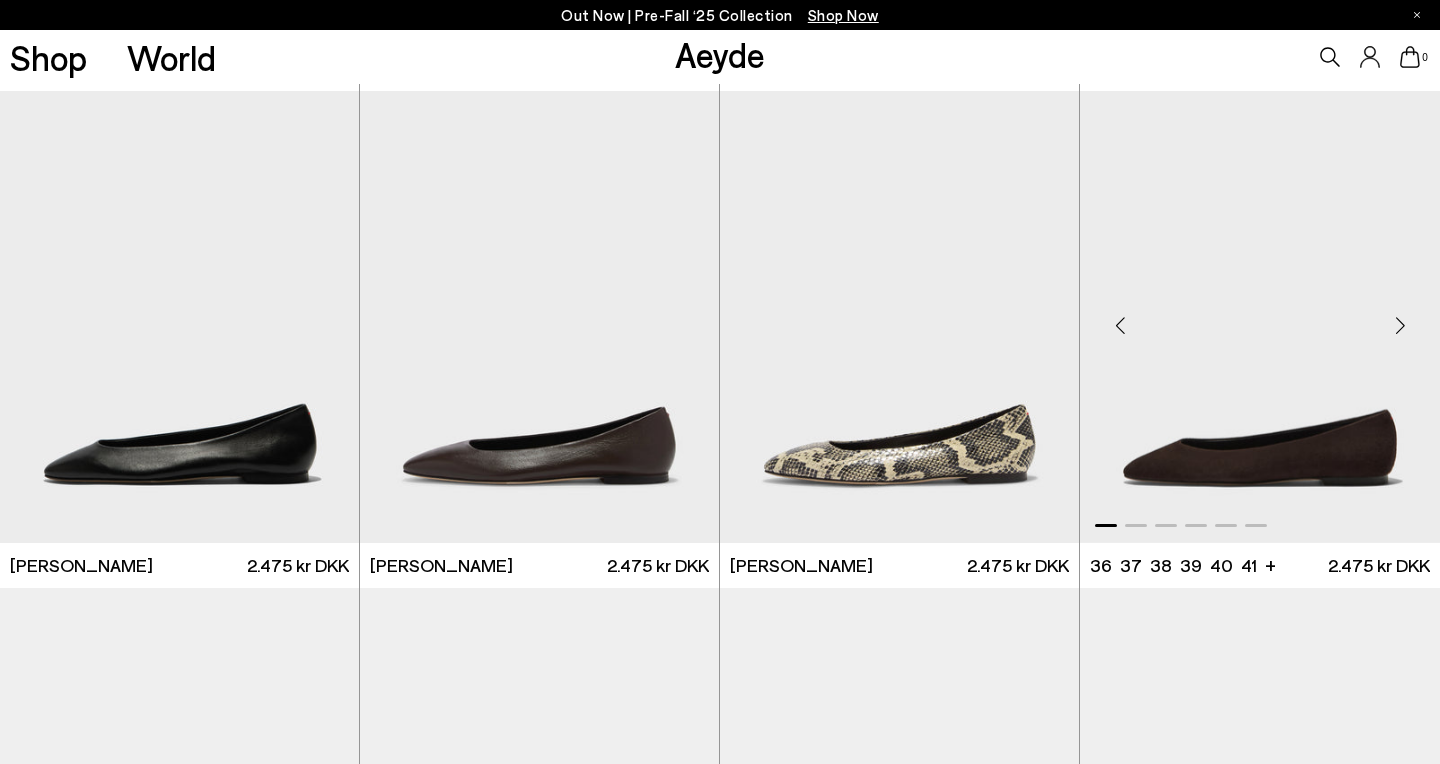 scroll, scrollTop: 1697, scrollLeft: 0, axis: vertical 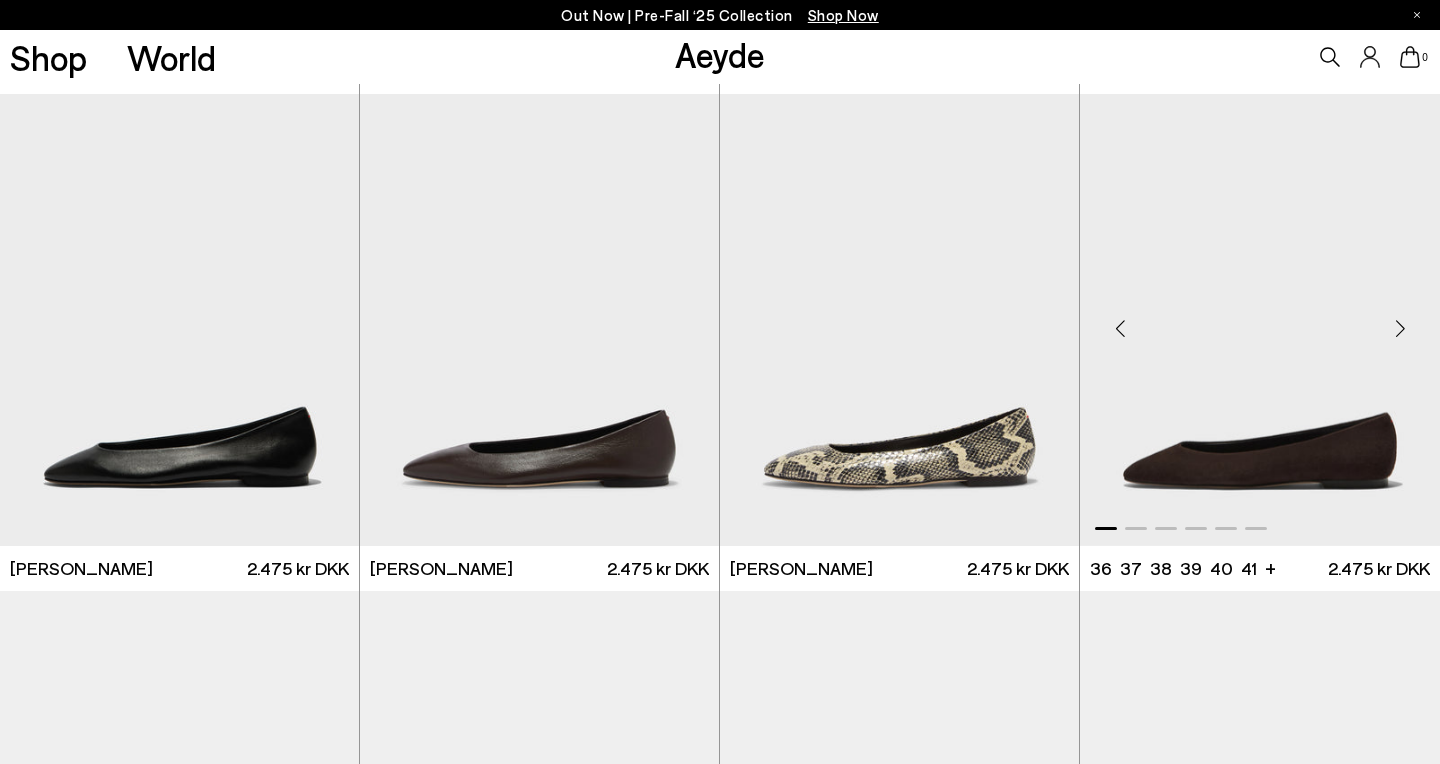 click at bounding box center (1260, 319) 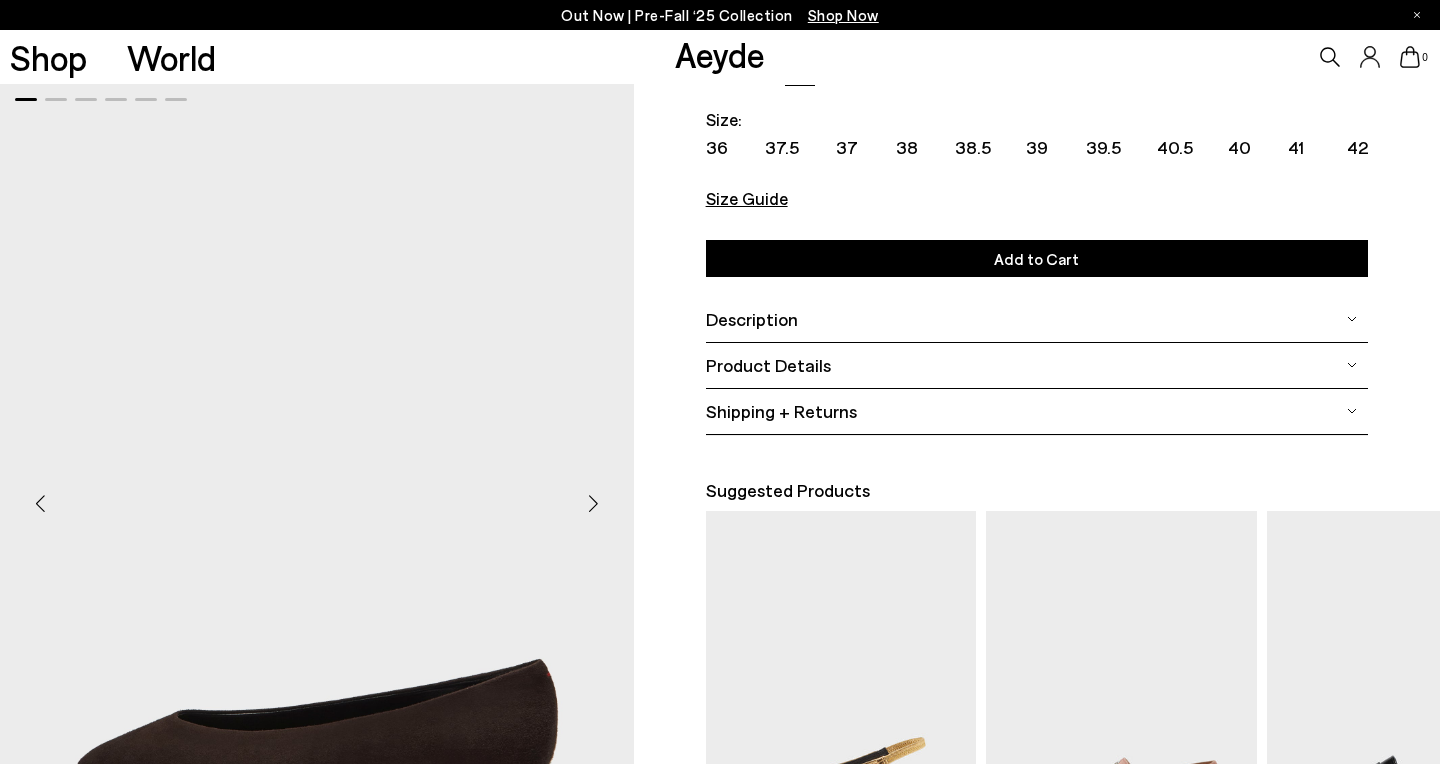 scroll, scrollTop: 0, scrollLeft: 0, axis: both 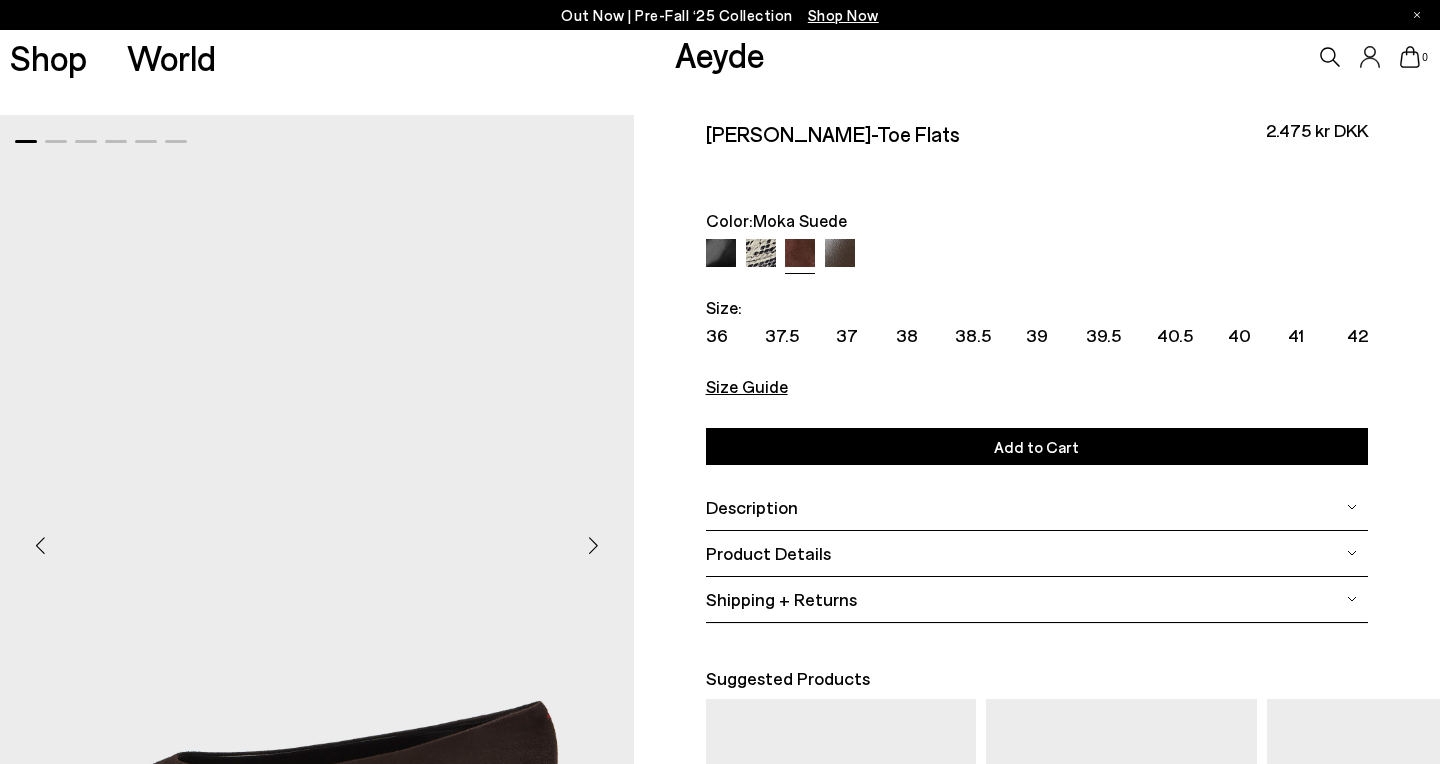 click on "41" at bounding box center (1296, 335) 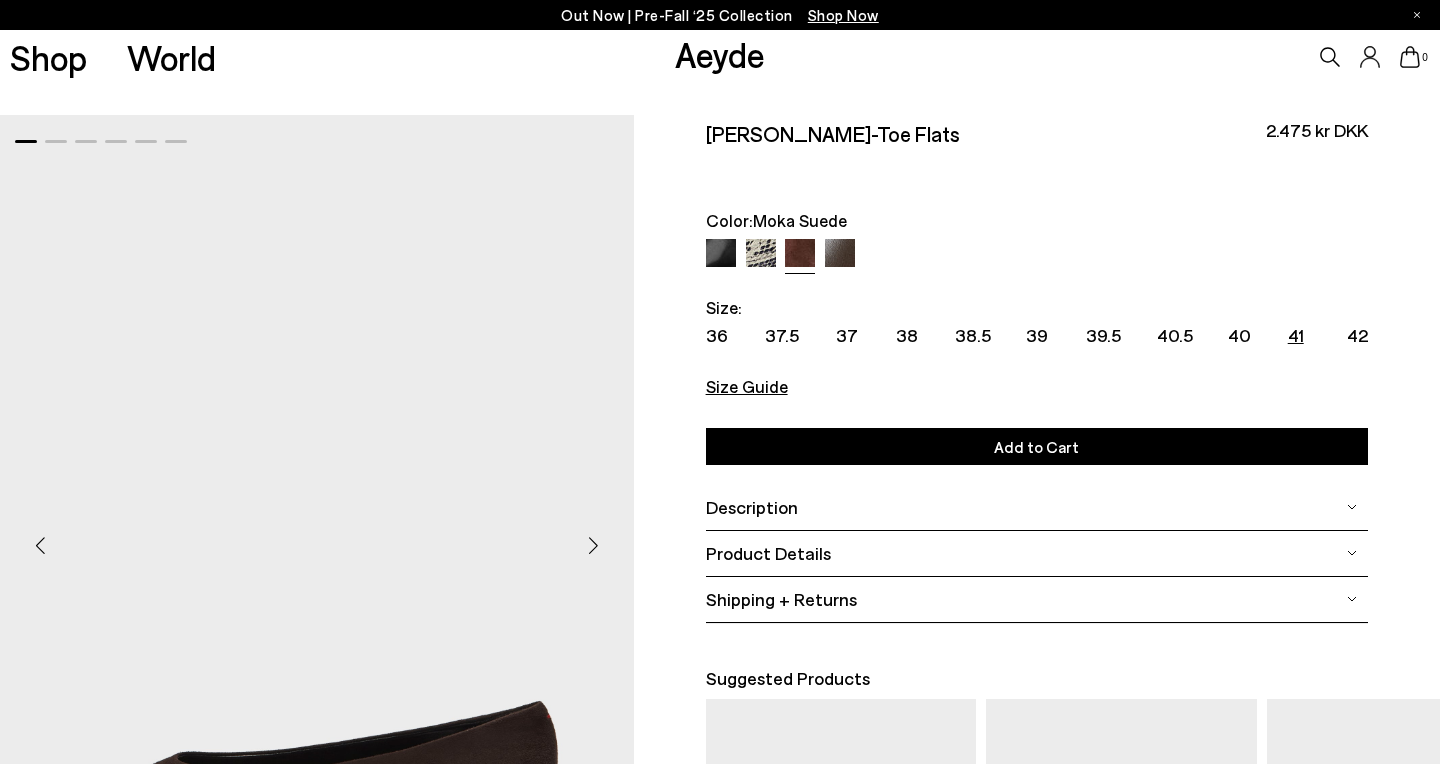 click on "Size Guide" at bounding box center (747, 386) 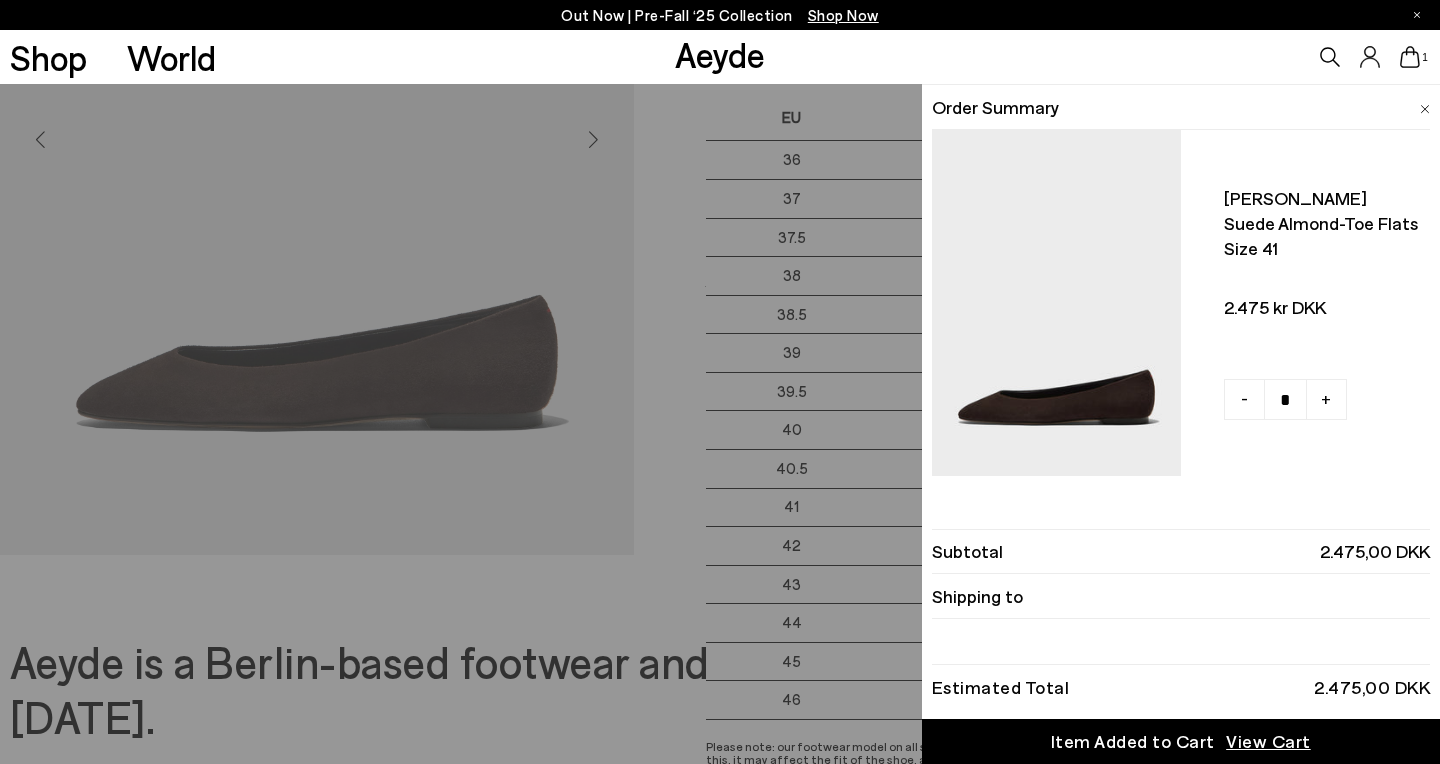 scroll, scrollTop: 400, scrollLeft: 0, axis: vertical 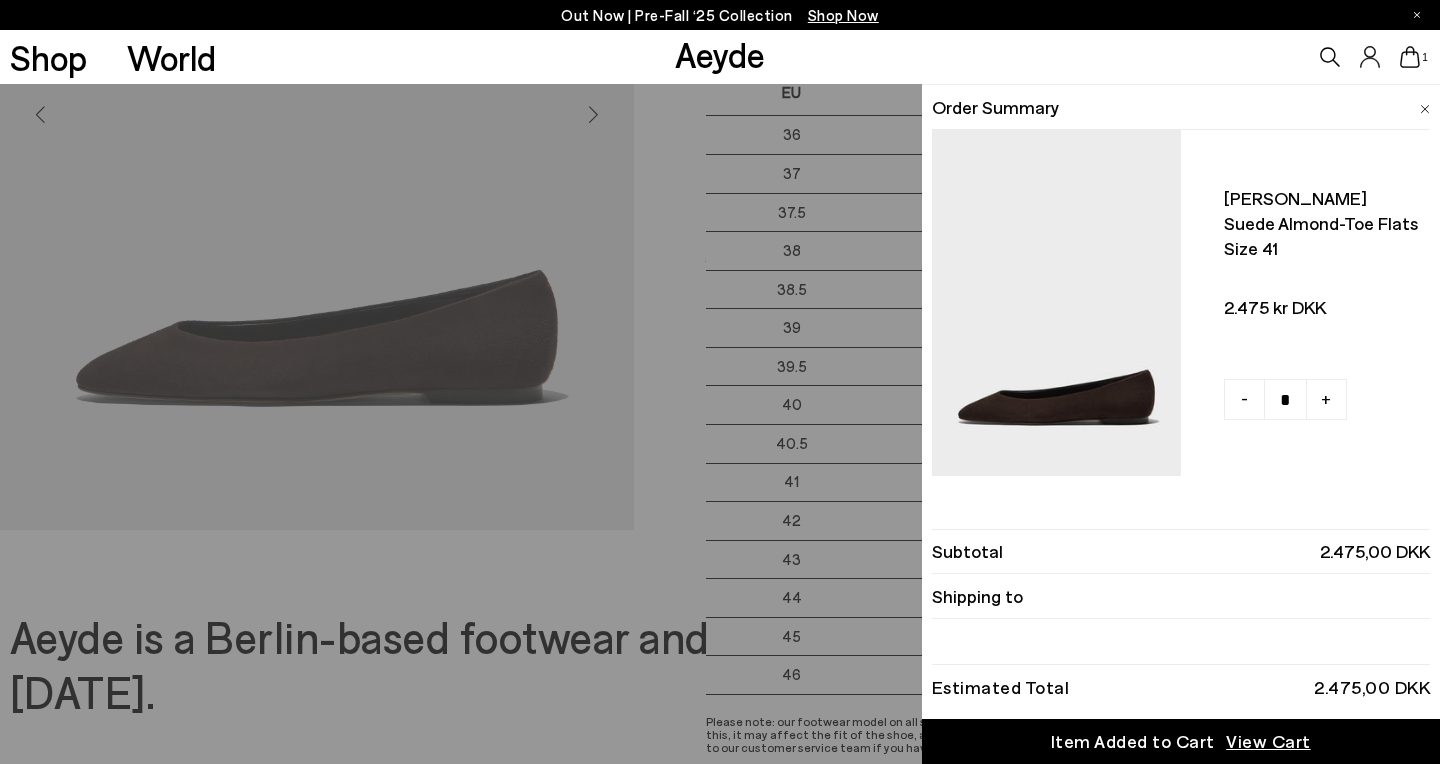 drag, startPoint x: 1427, startPoint y: 103, endPoint x: 1368, endPoint y: 105, distance: 59.03389 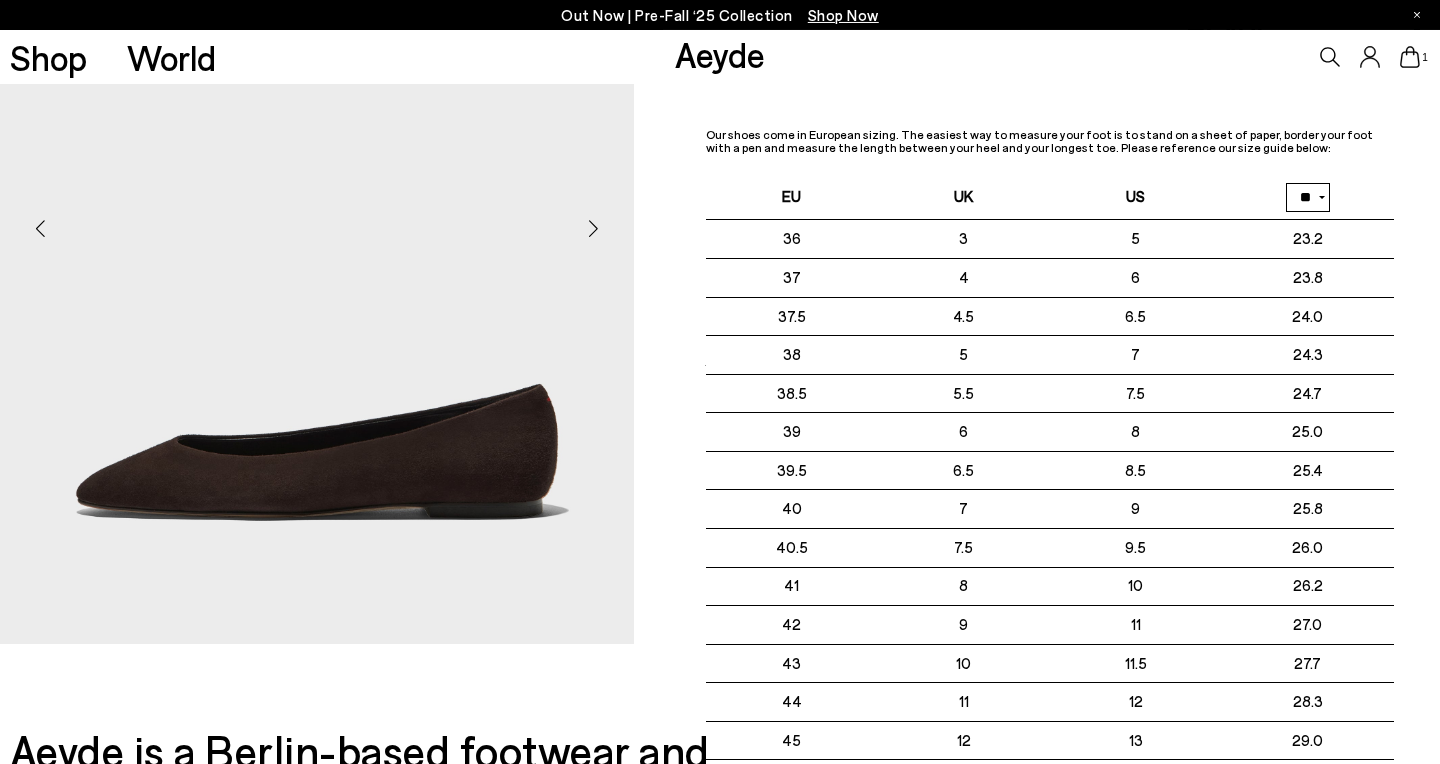 scroll, scrollTop: 312, scrollLeft: 0, axis: vertical 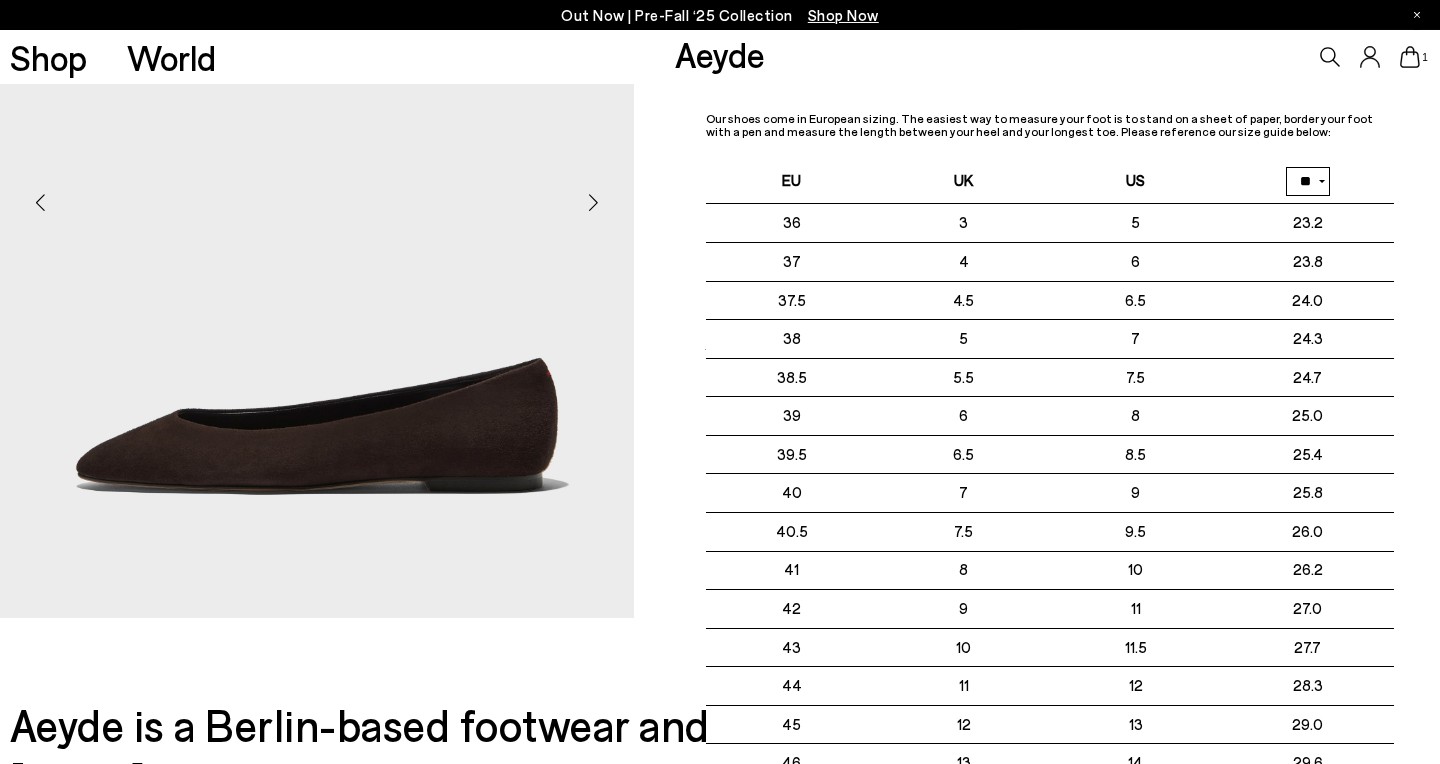 click at bounding box center (594, 203) 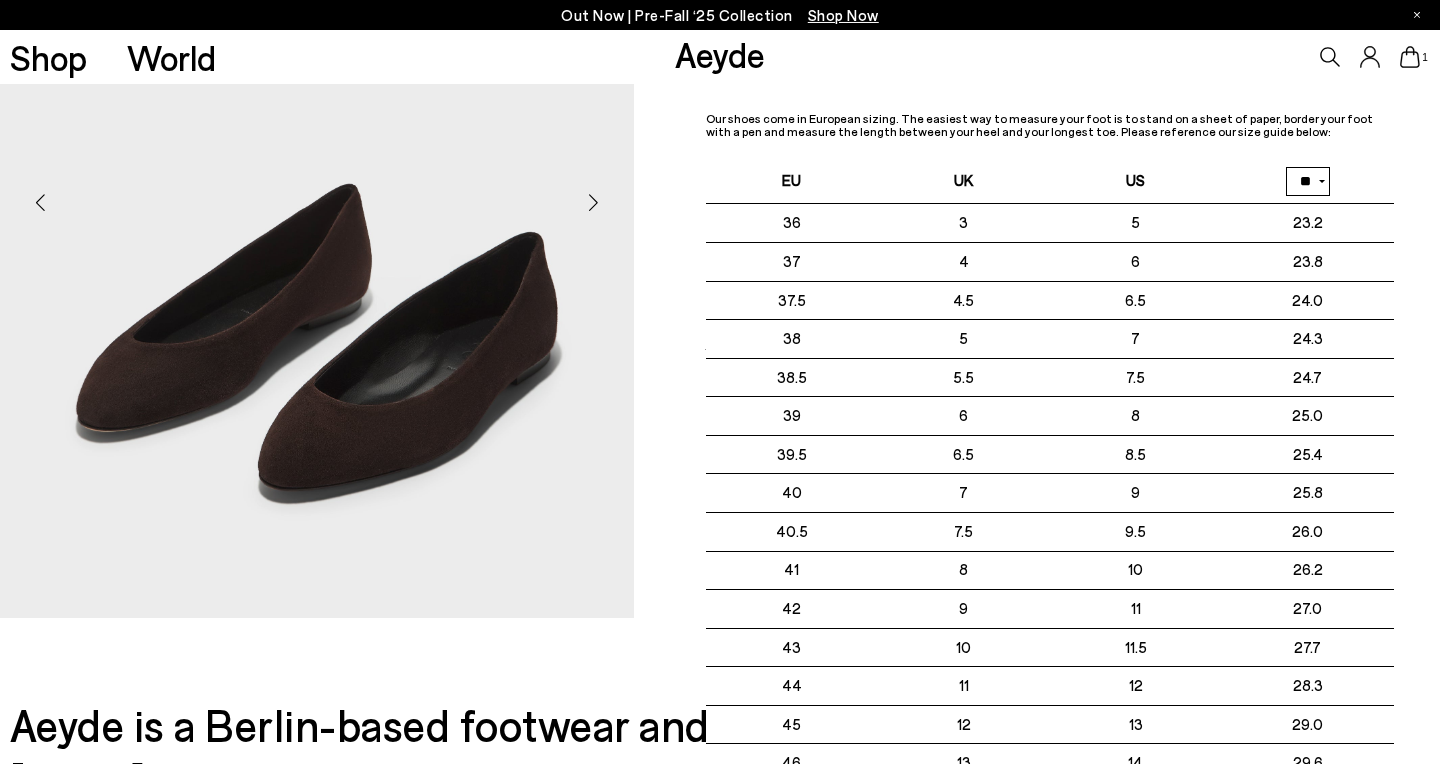 click at bounding box center (594, 203) 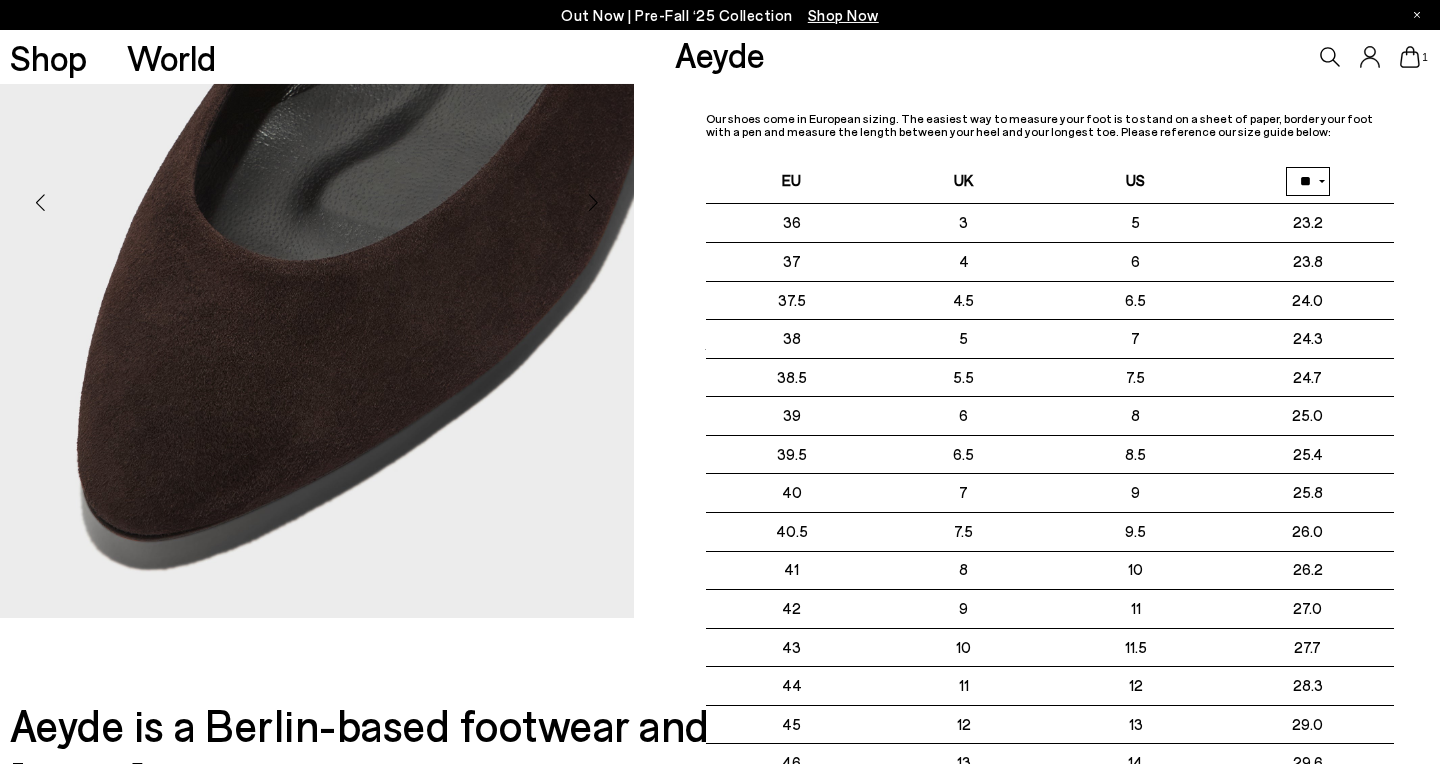 click at bounding box center [594, 203] 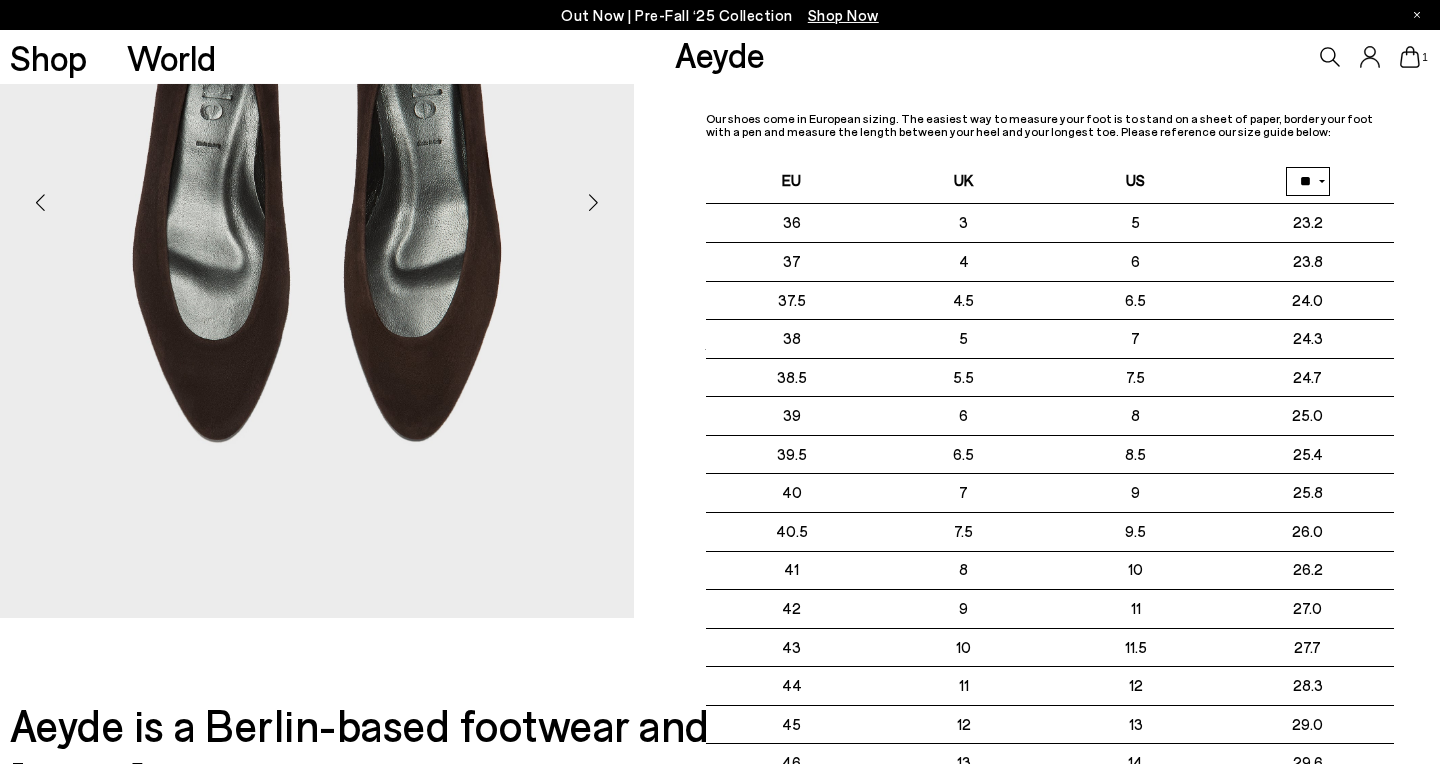 click at bounding box center (594, 203) 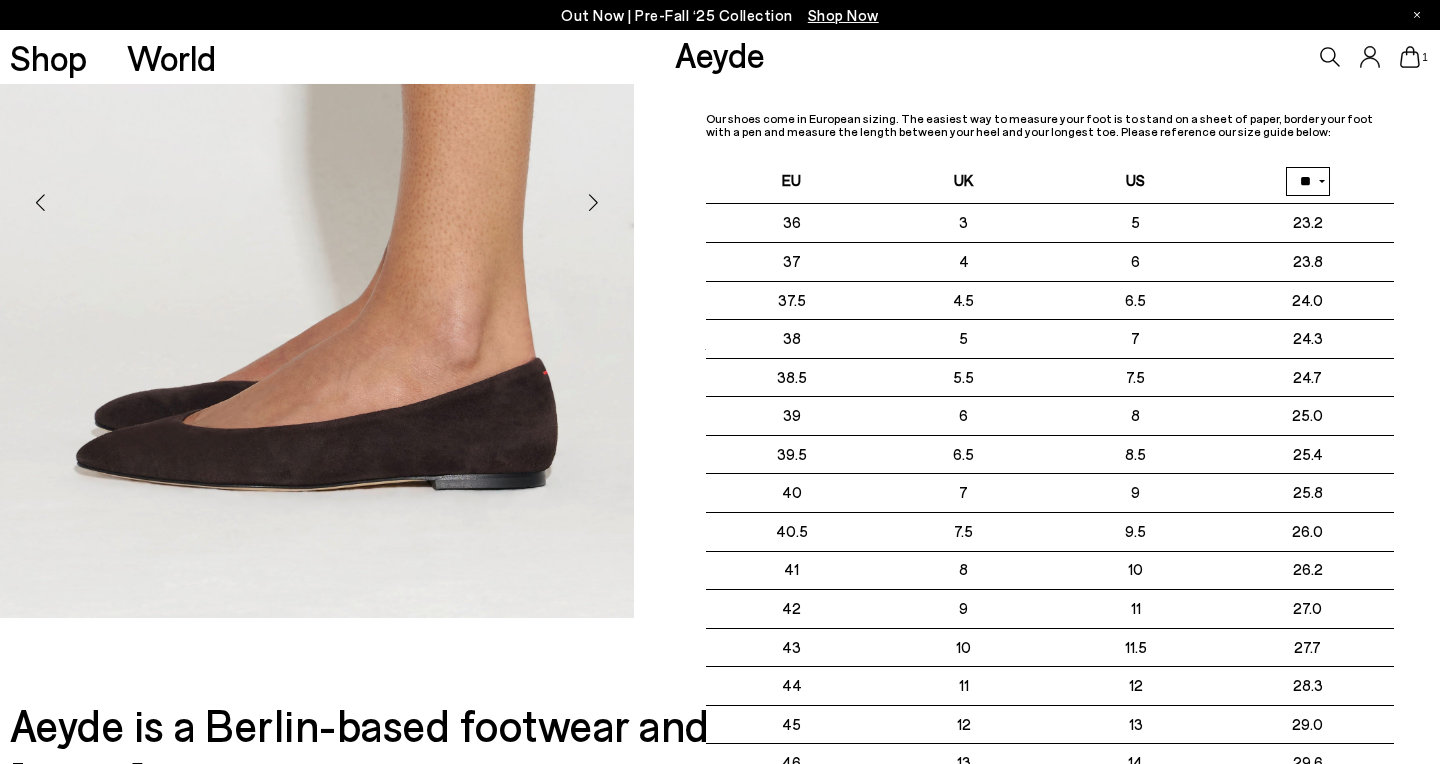 click at bounding box center (594, 203) 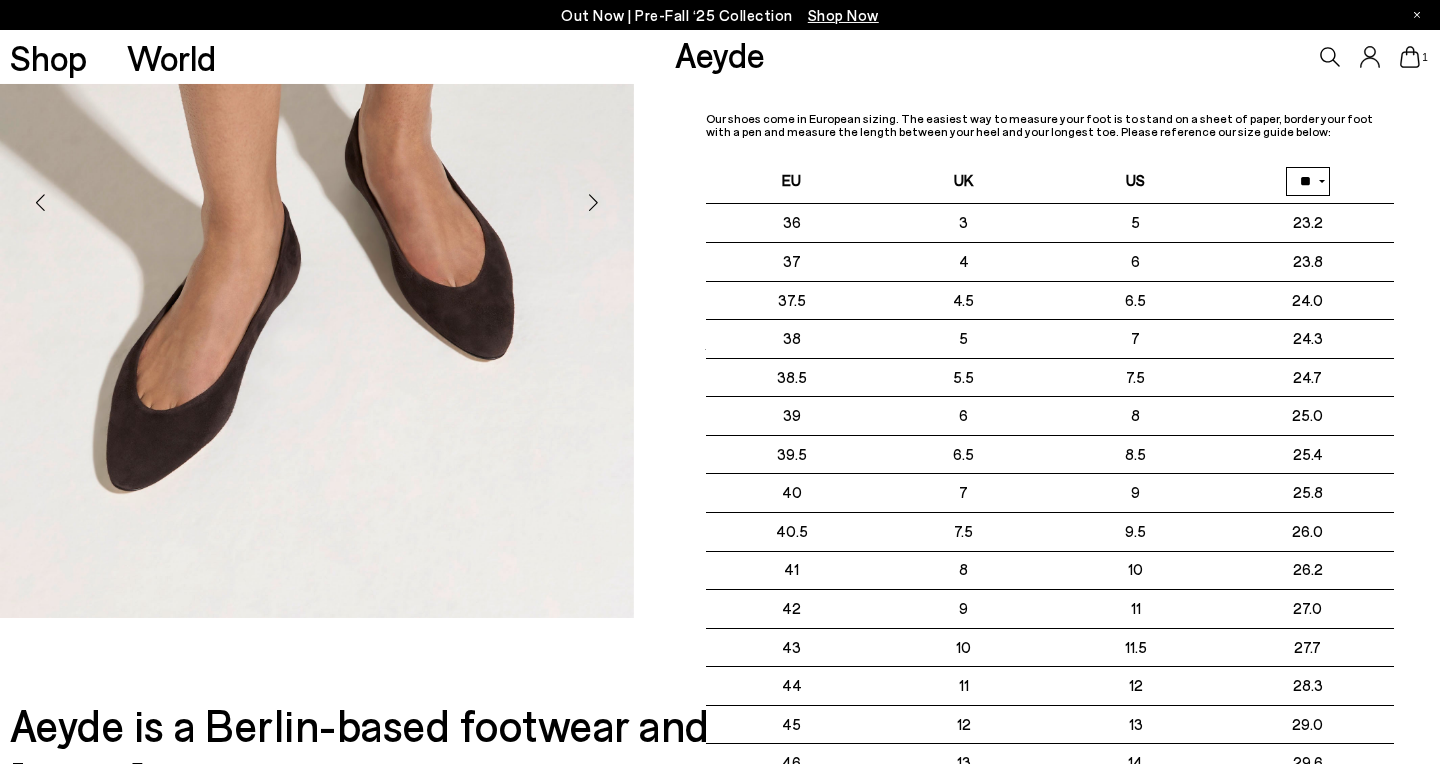 click at bounding box center [594, 203] 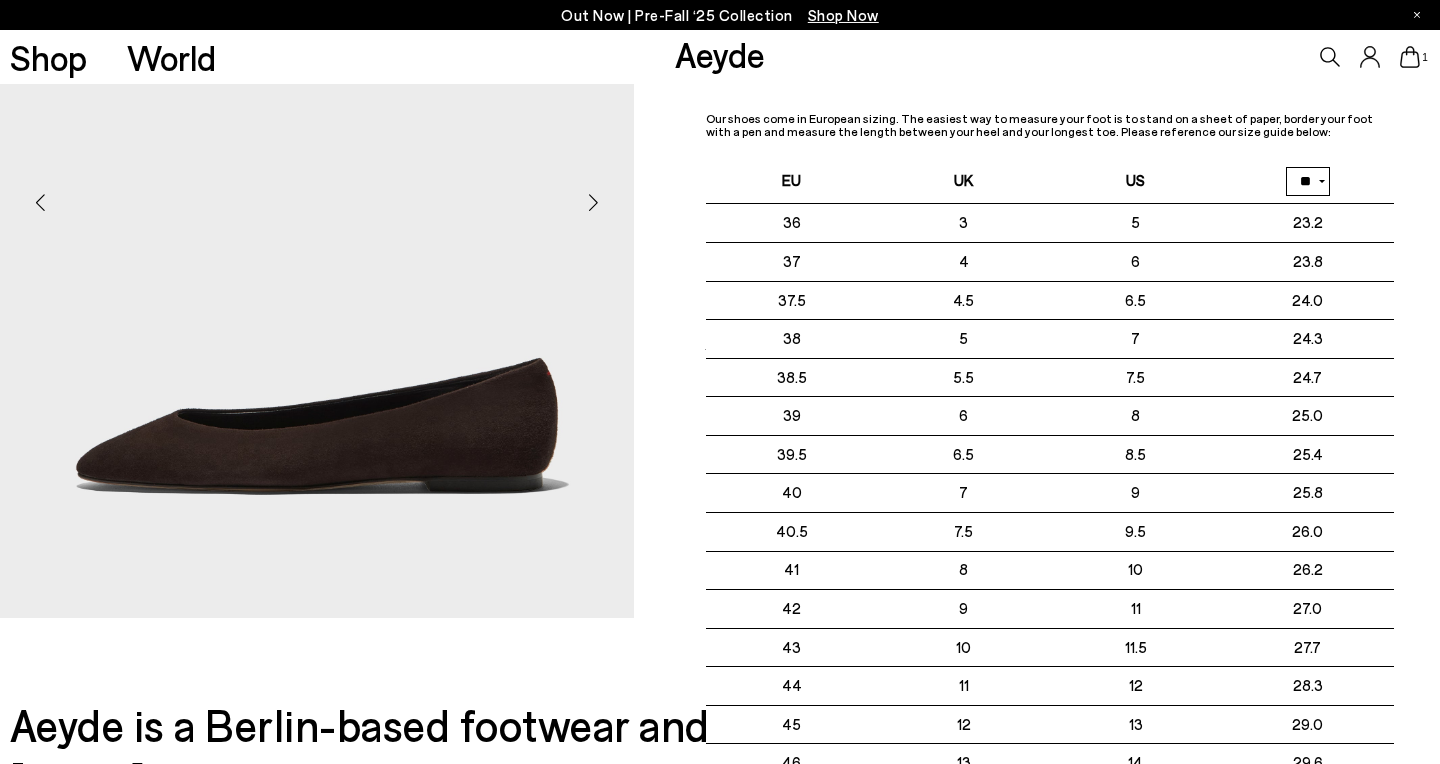 scroll, scrollTop: 0, scrollLeft: 0, axis: both 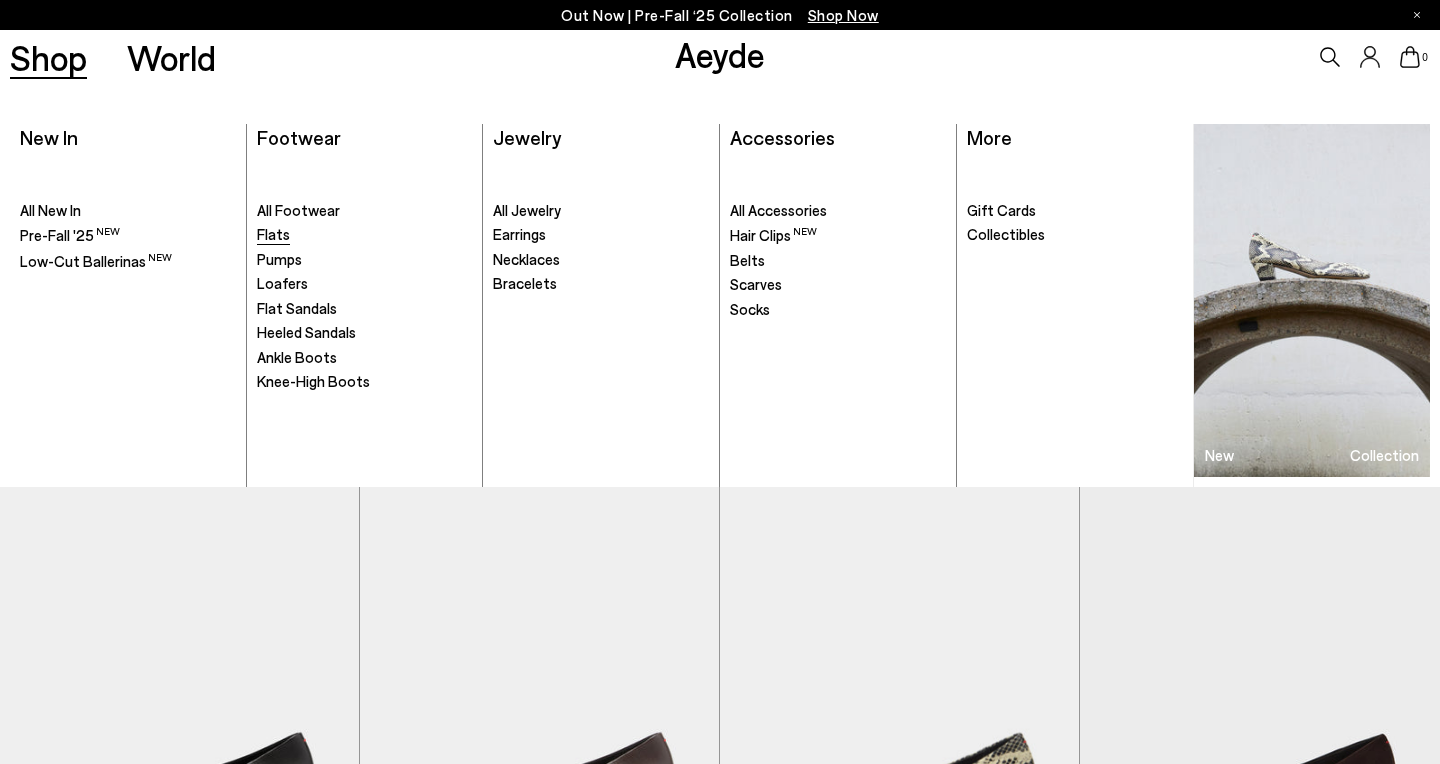 click on "Flats" at bounding box center (273, 234) 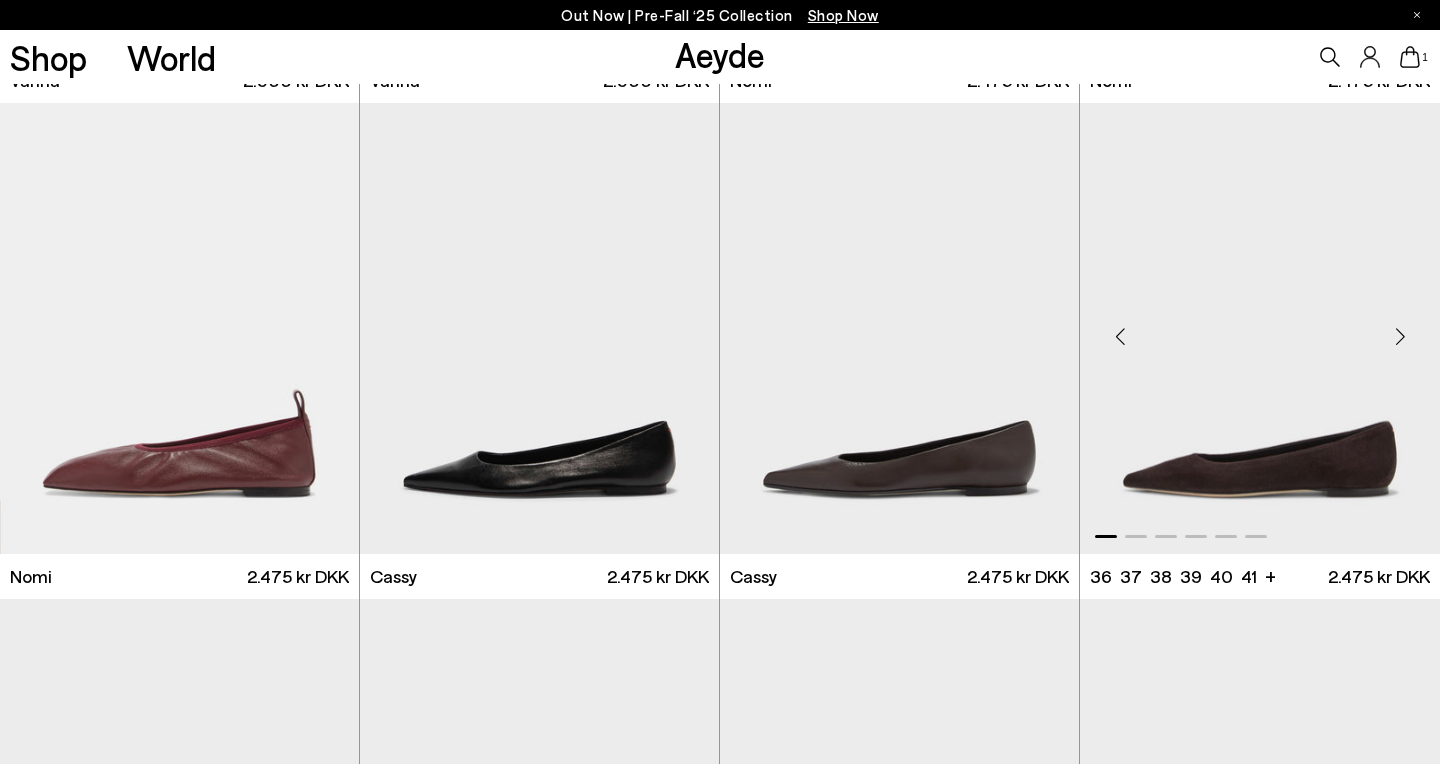 scroll, scrollTop: 981, scrollLeft: 0, axis: vertical 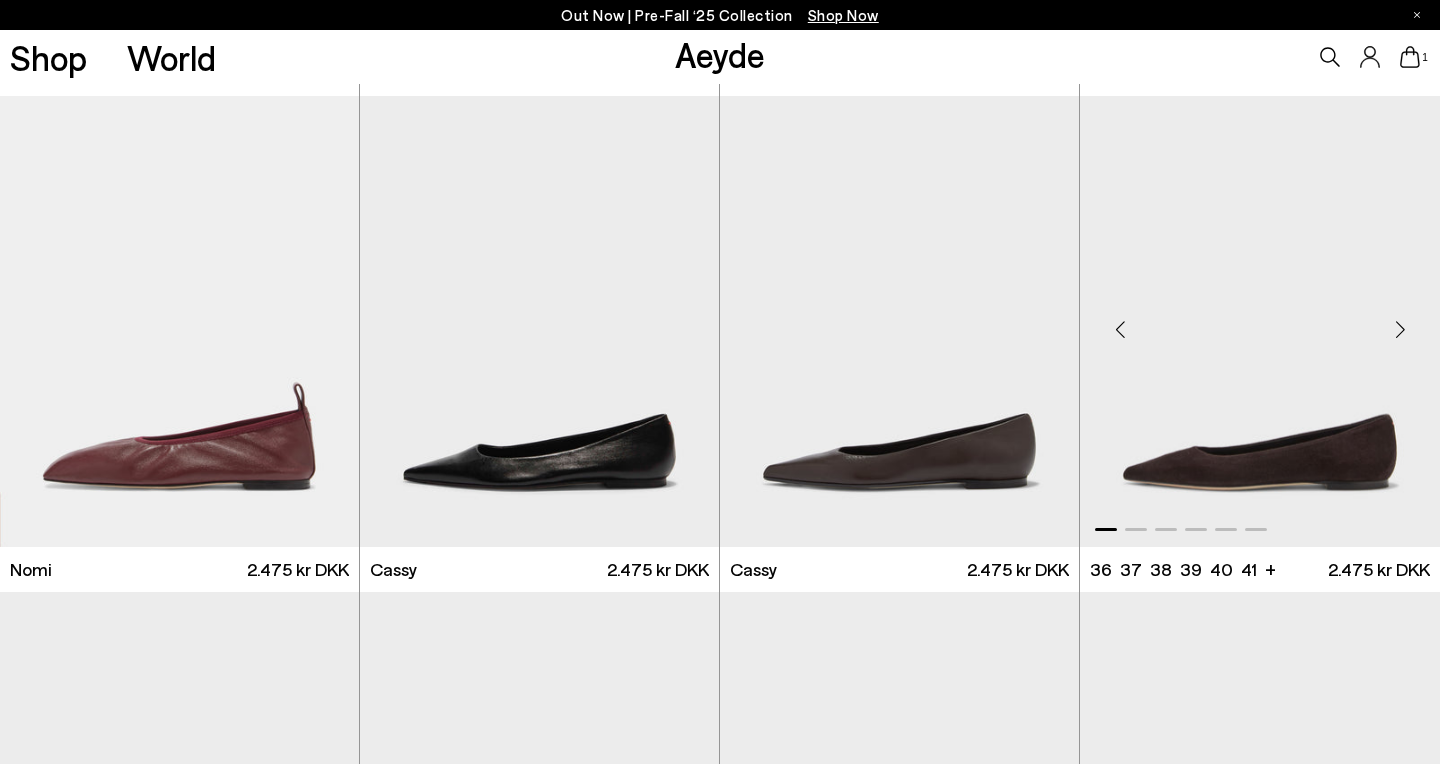 click at bounding box center [1260, 321] 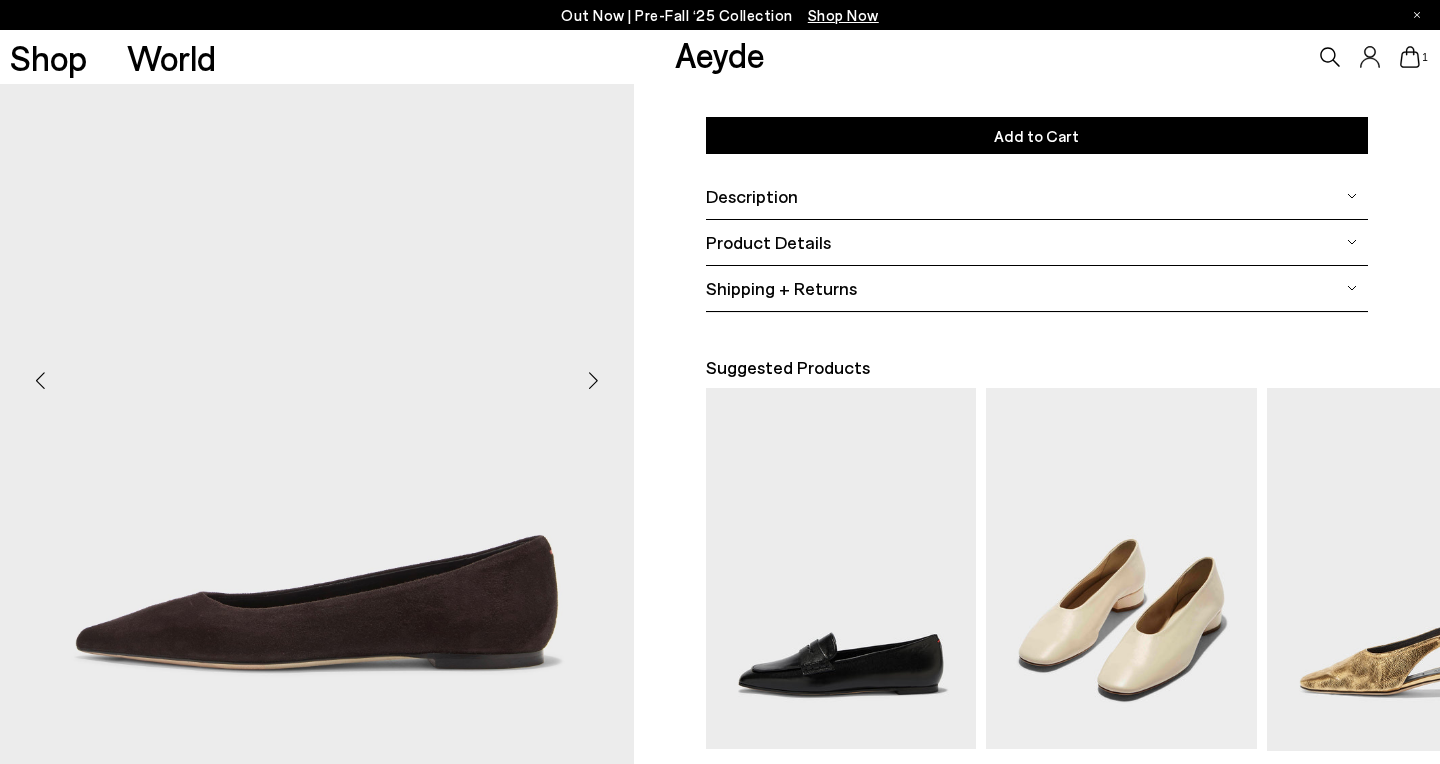 scroll, scrollTop: 327, scrollLeft: 0, axis: vertical 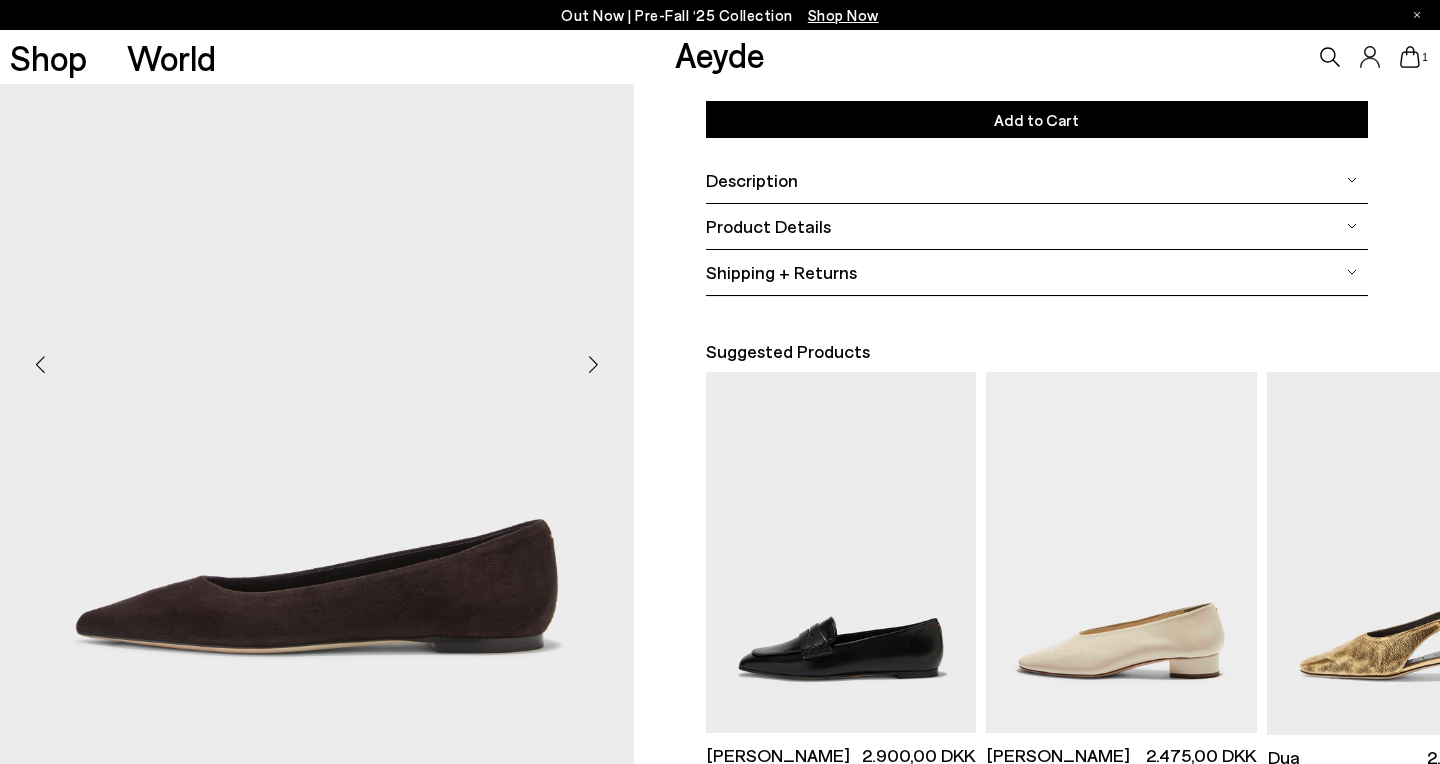 click at bounding box center [594, 365] 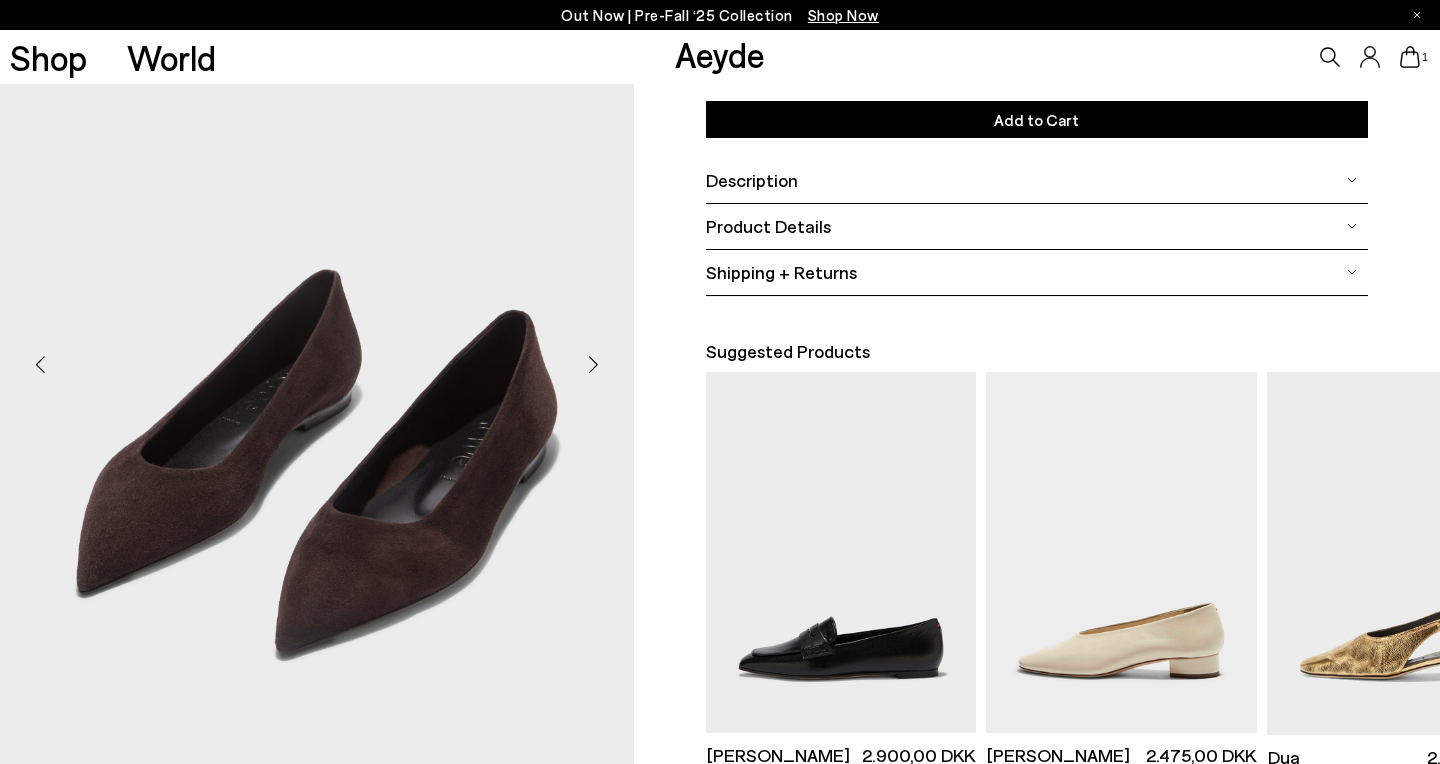 click at bounding box center (594, 365) 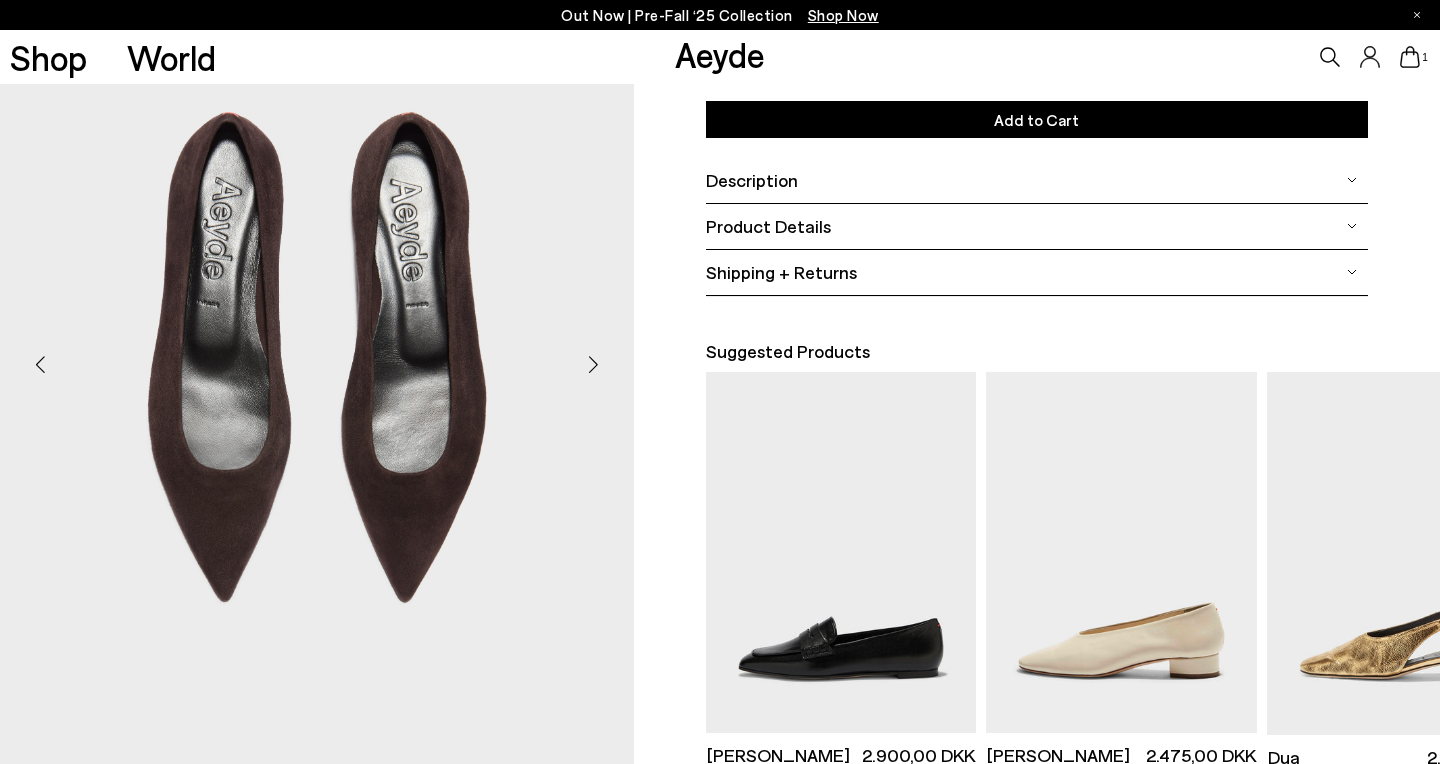 click at bounding box center (594, 365) 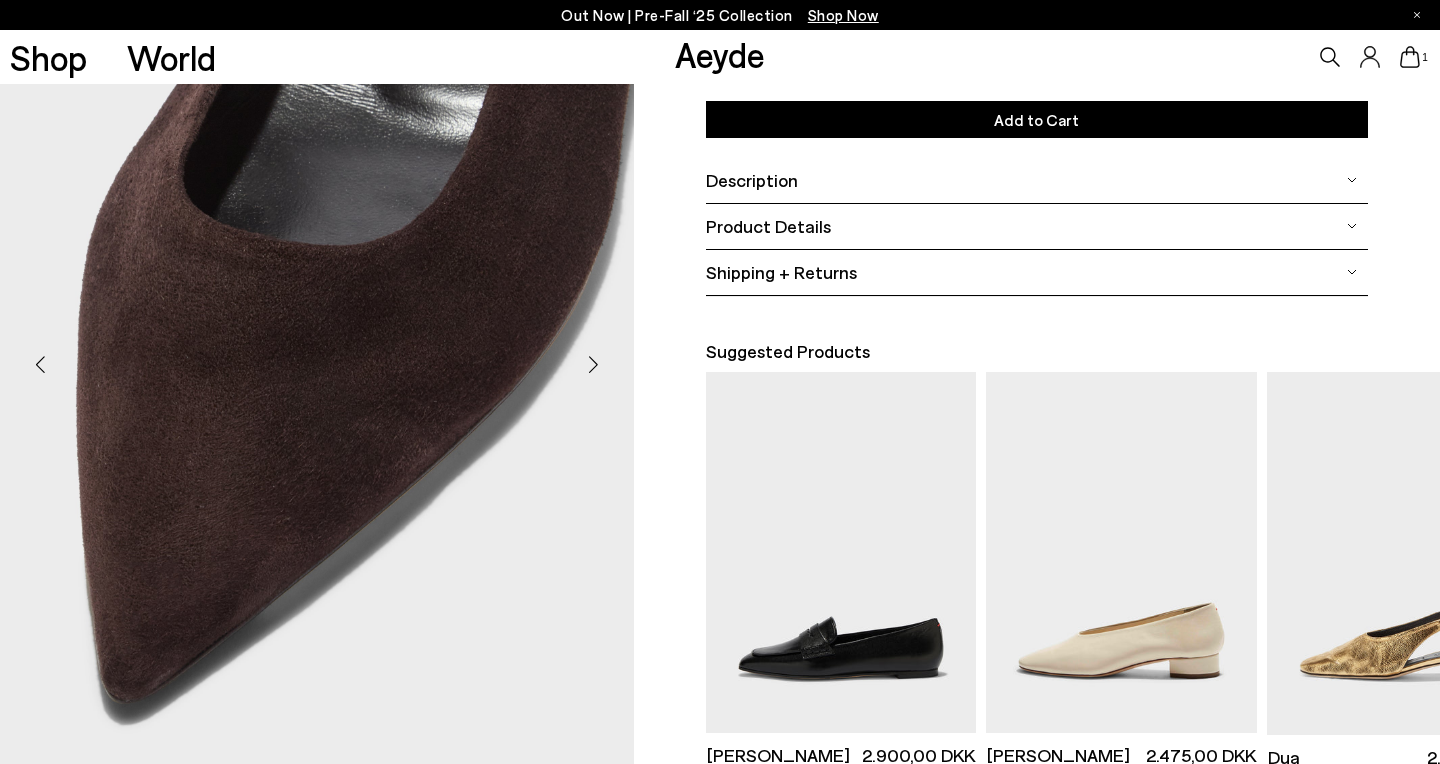 click at bounding box center [594, 365] 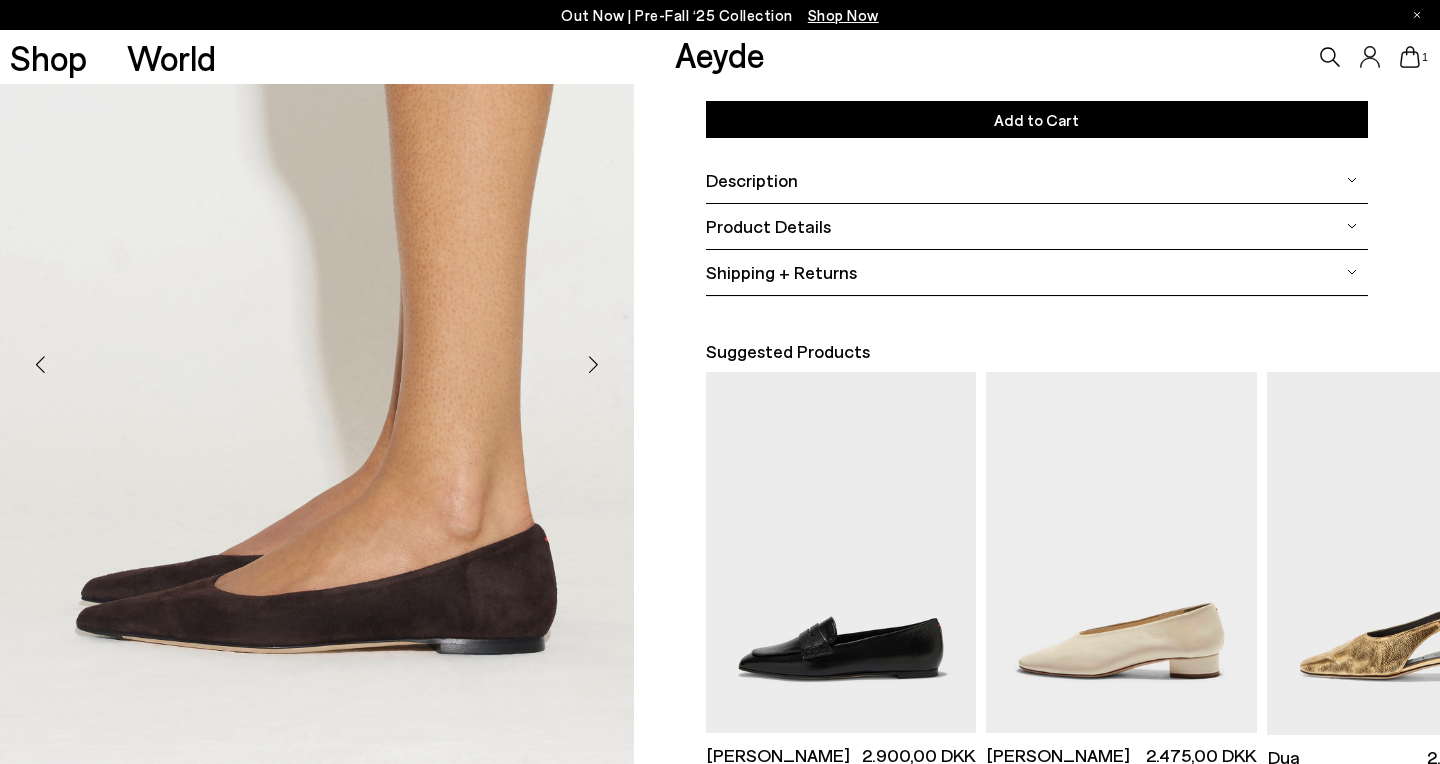 click at bounding box center [594, 365] 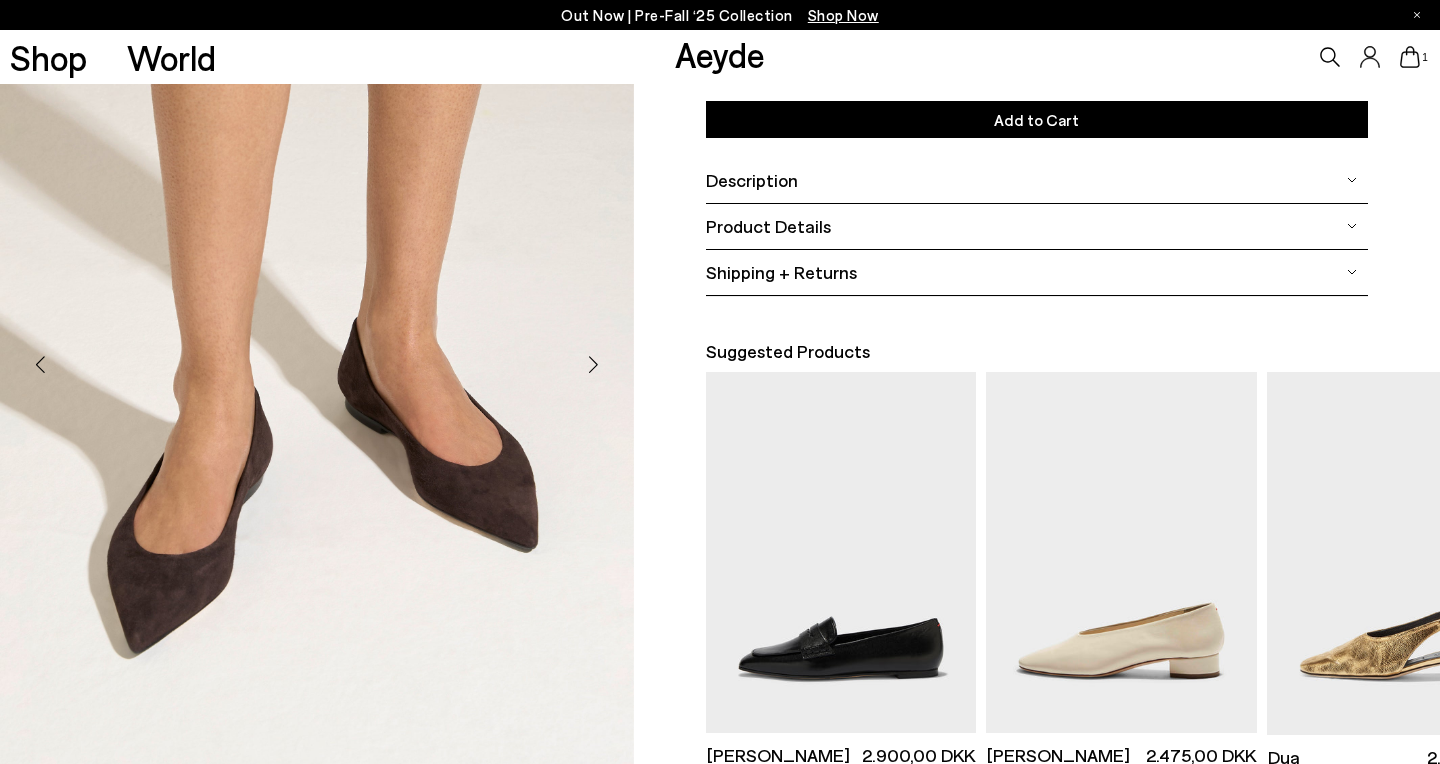 click at bounding box center (594, 365) 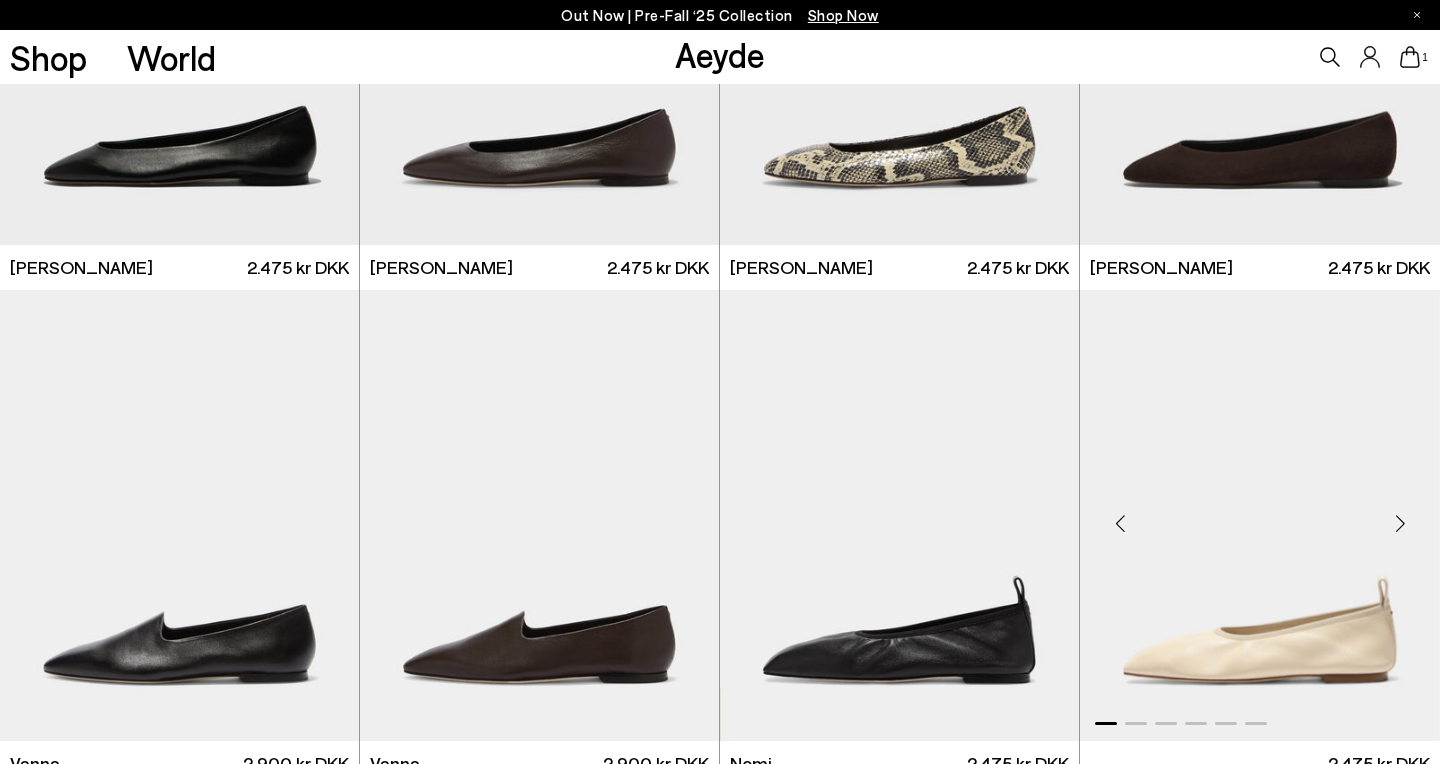 scroll, scrollTop: 288, scrollLeft: 0, axis: vertical 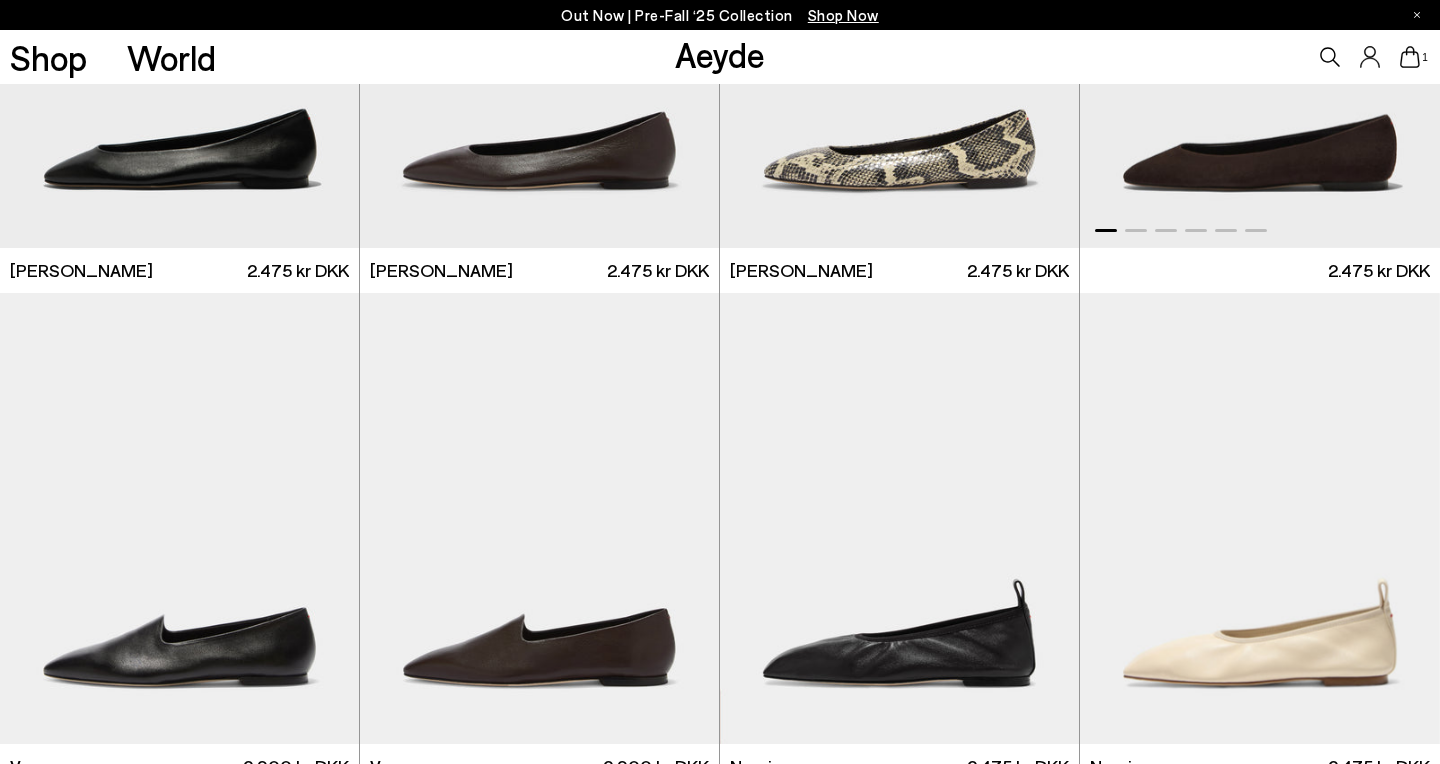 click at bounding box center [1260, 21] 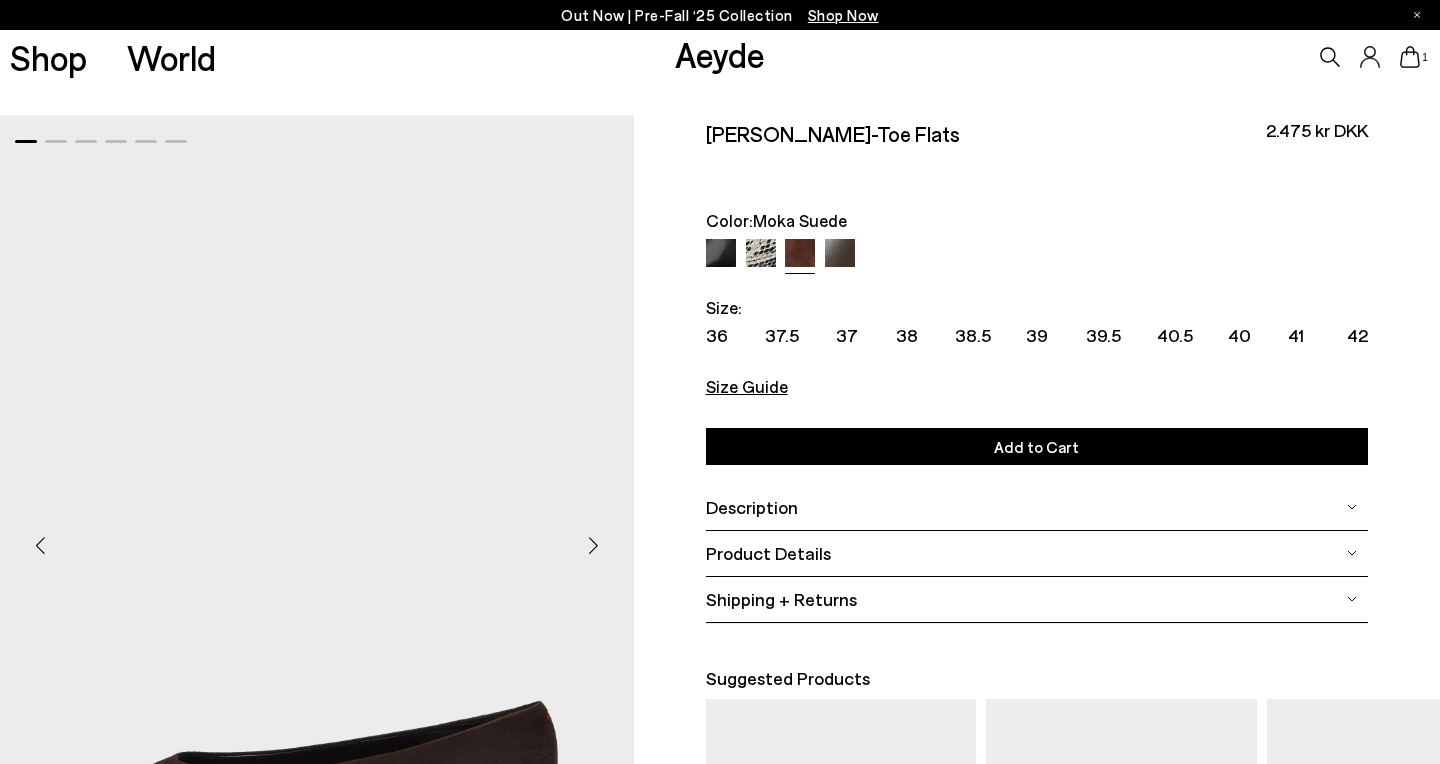 scroll, scrollTop: 0, scrollLeft: 0, axis: both 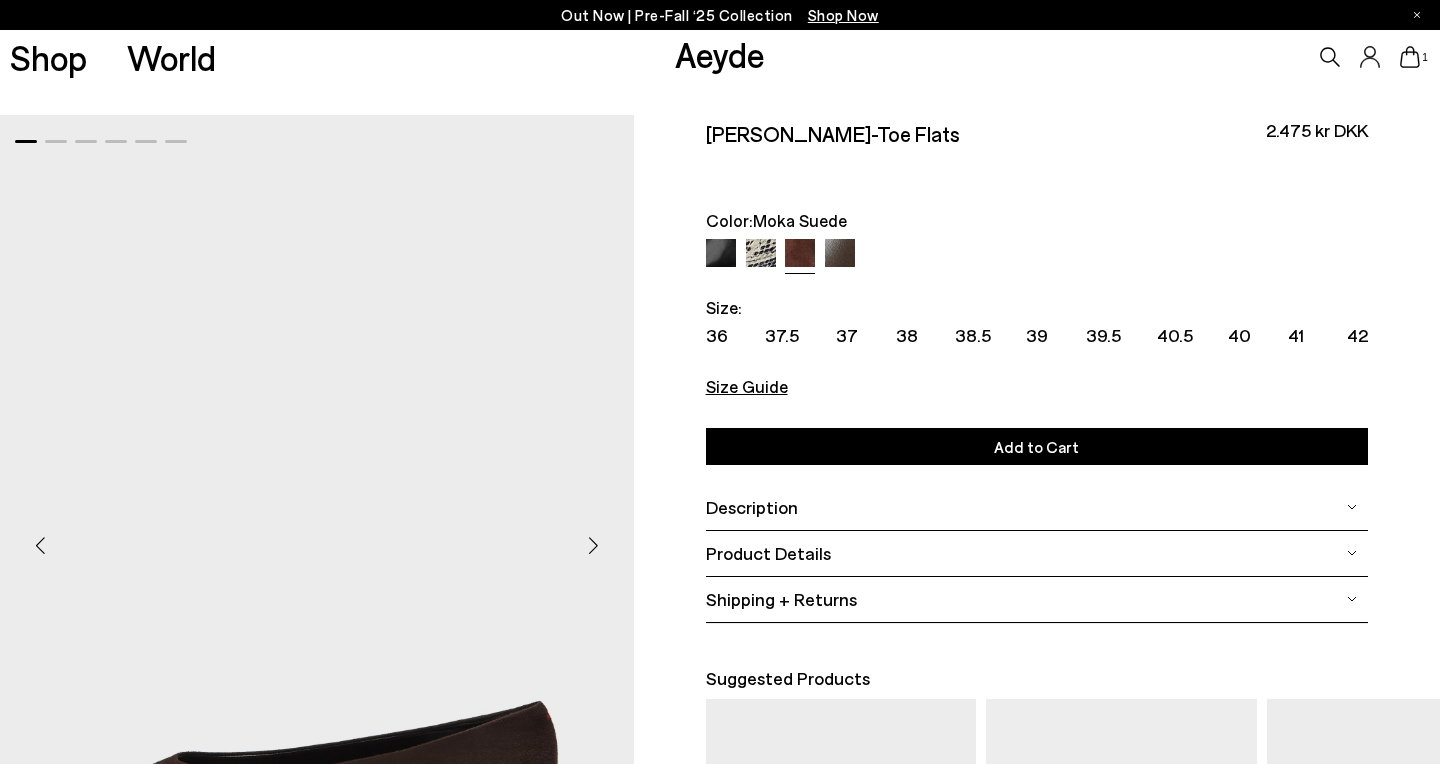 click at bounding box center (594, 546) 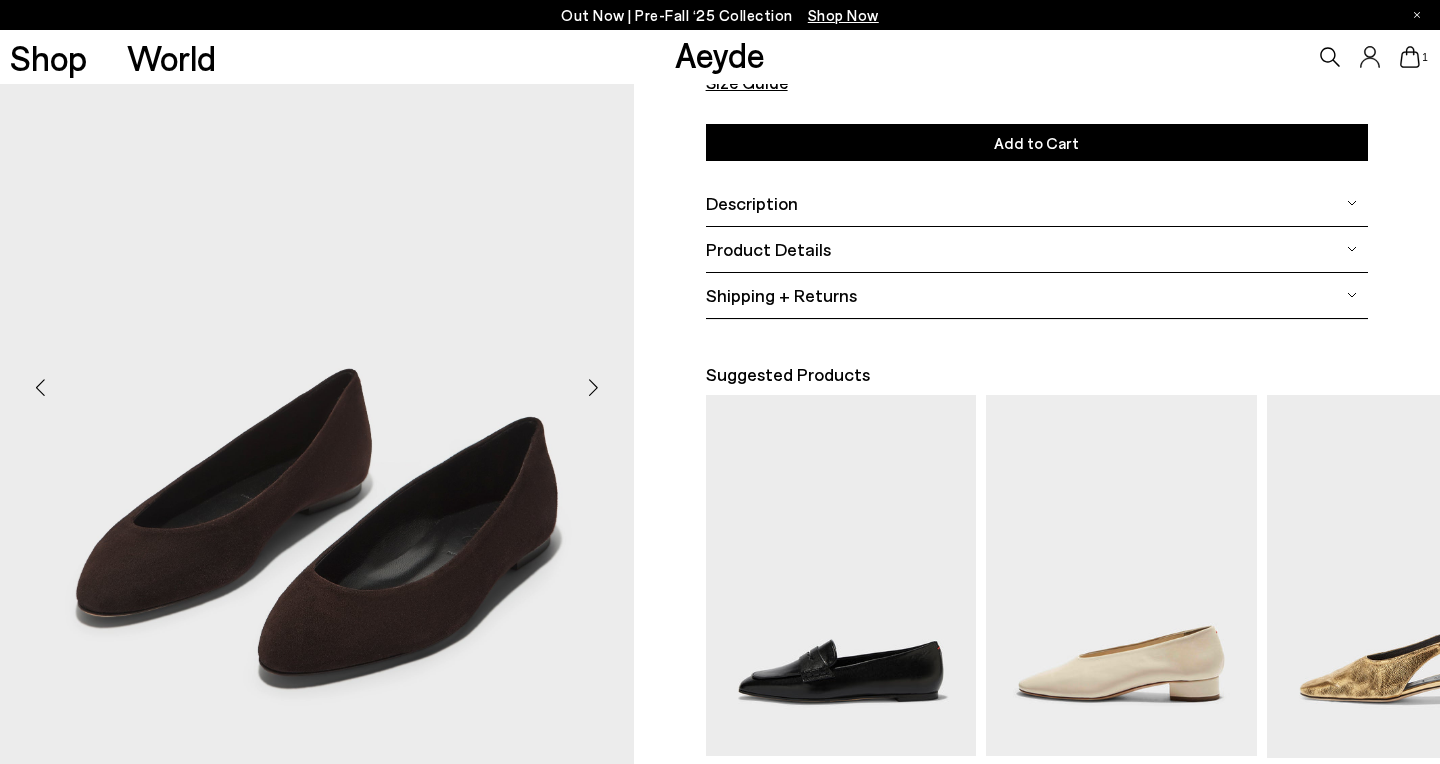 scroll, scrollTop: 303, scrollLeft: 0, axis: vertical 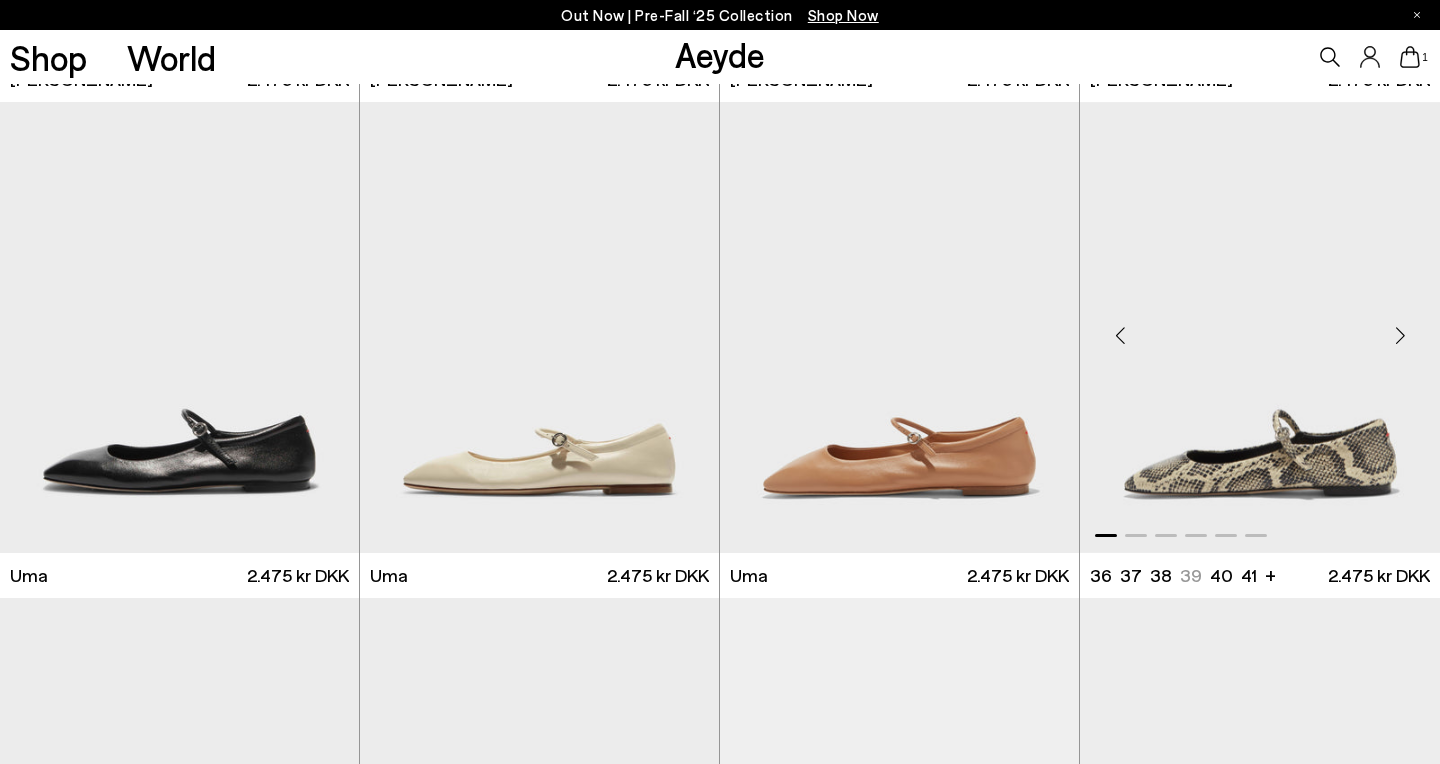 click at bounding box center [1260, 327] 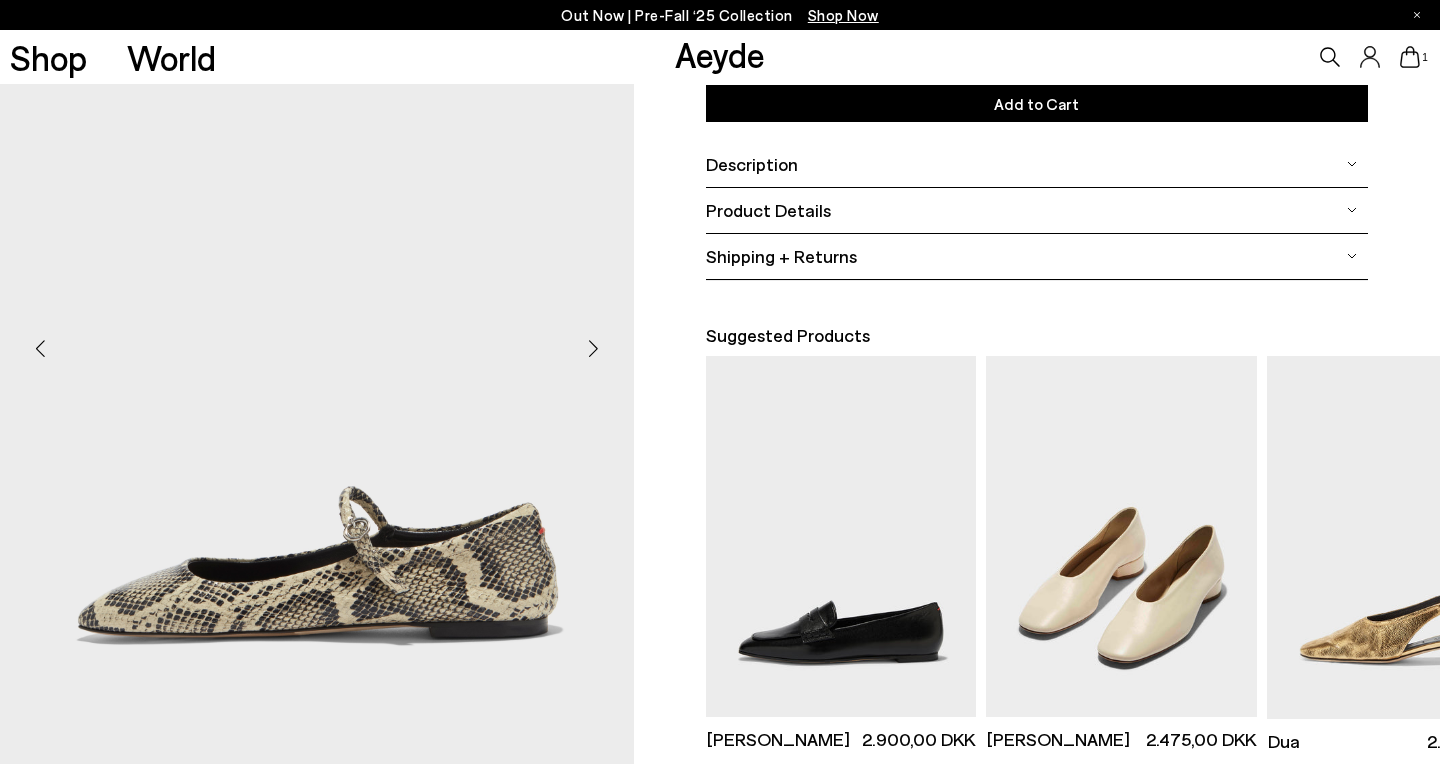 scroll, scrollTop: 365, scrollLeft: 0, axis: vertical 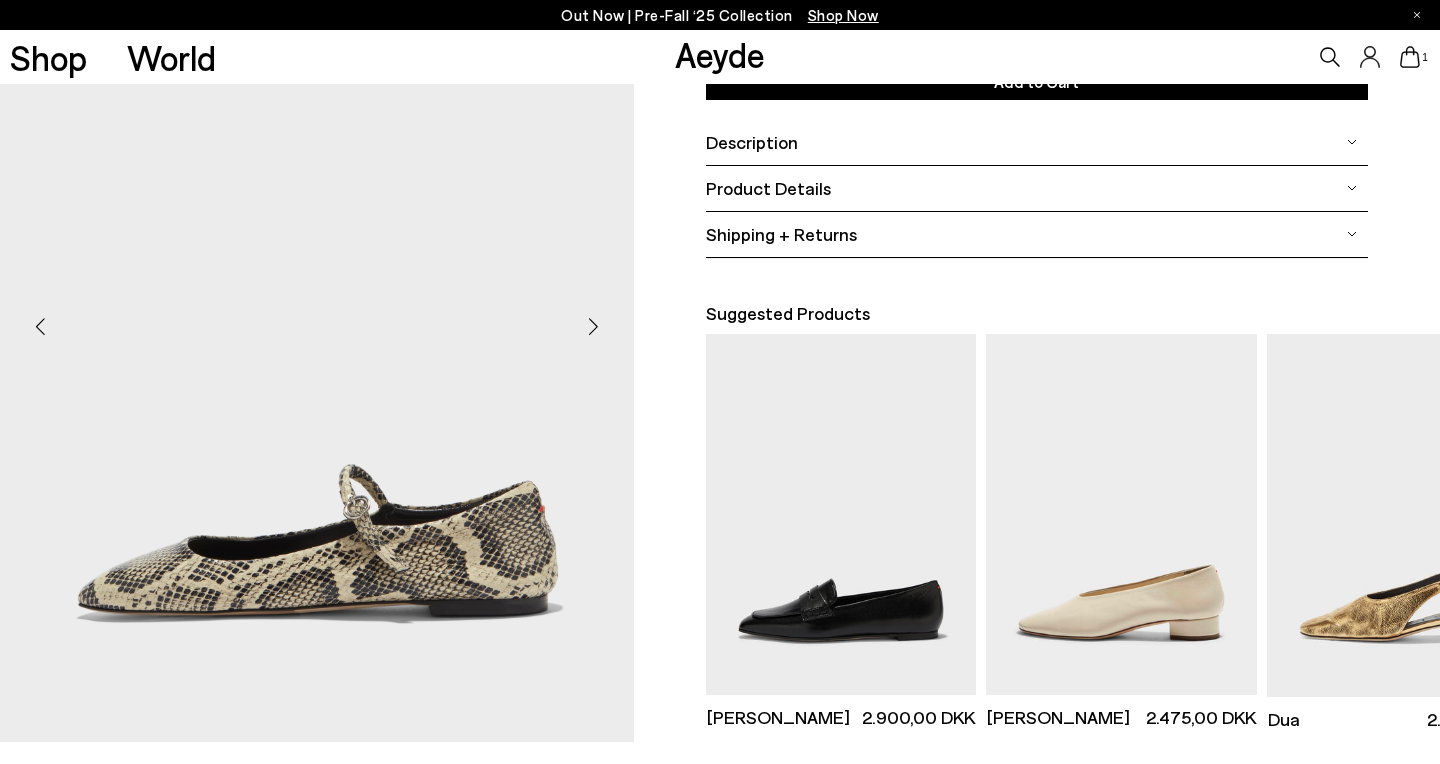 click at bounding box center [594, 327] 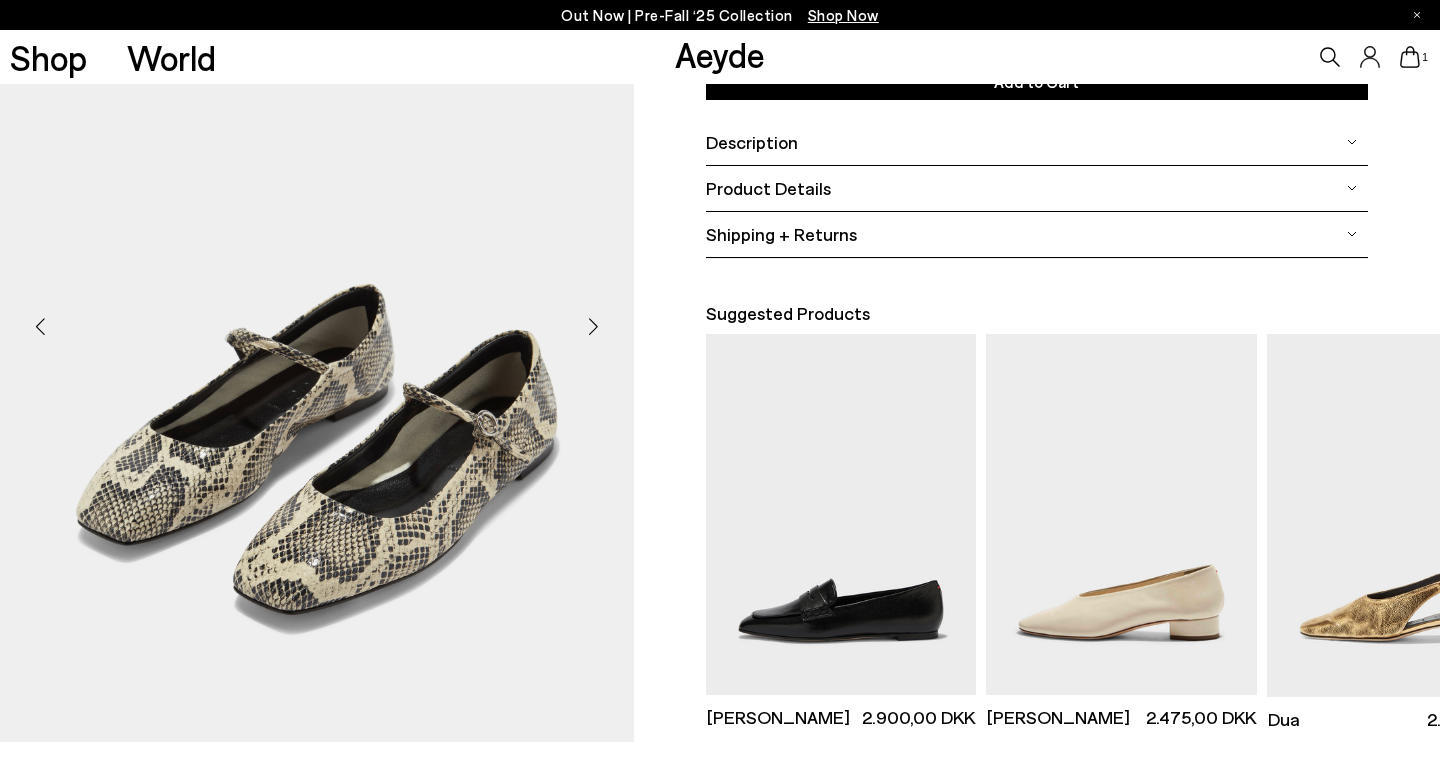click at bounding box center (594, 327) 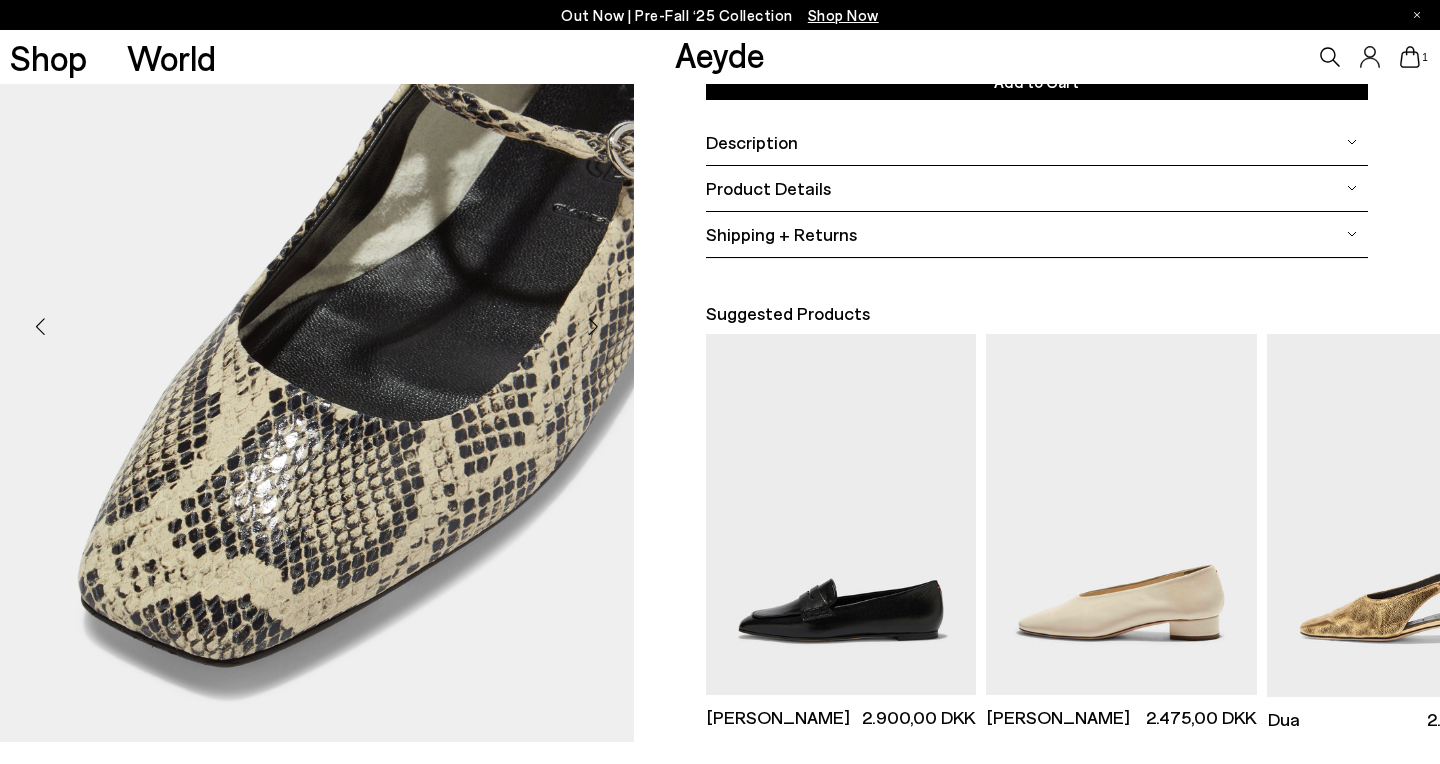 click at bounding box center (594, 327) 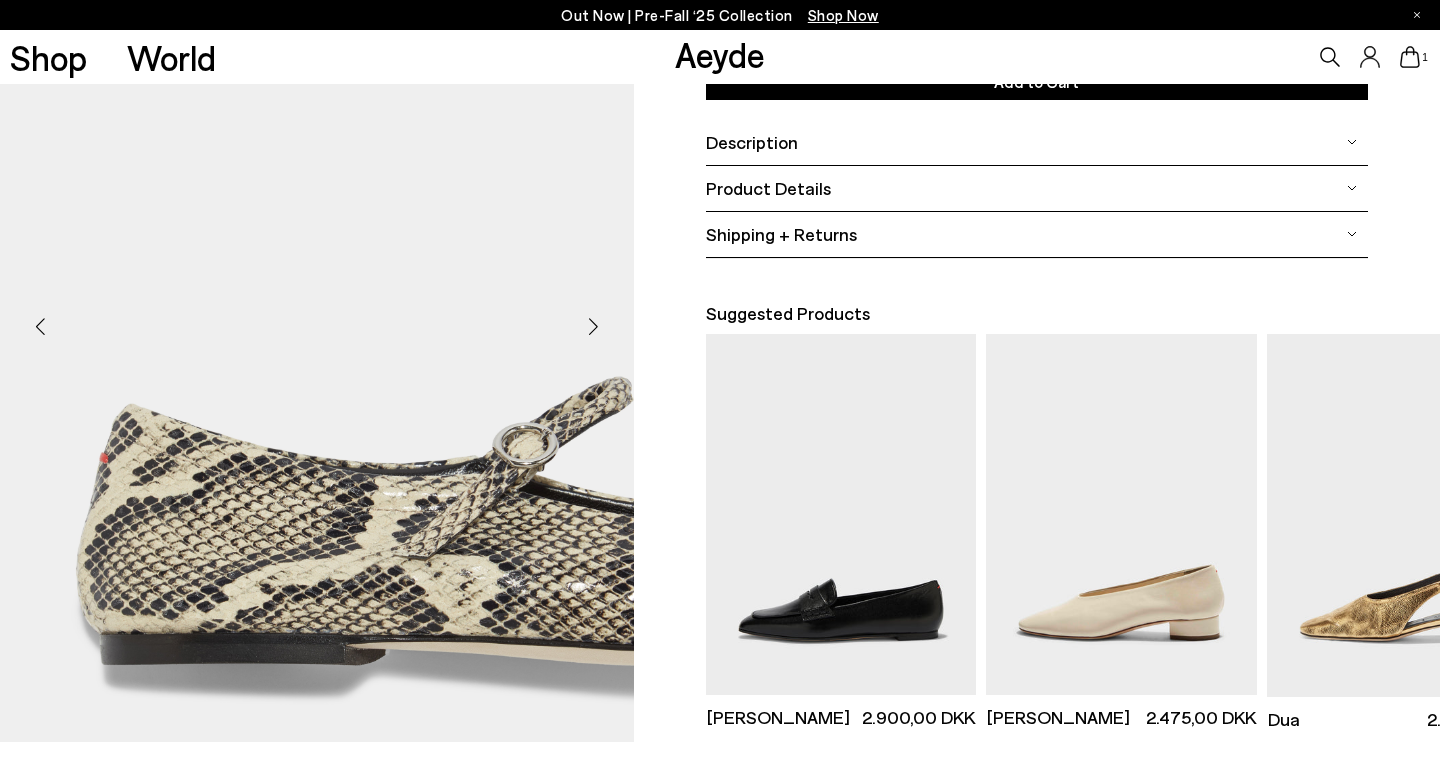 click at bounding box center (594, 327) 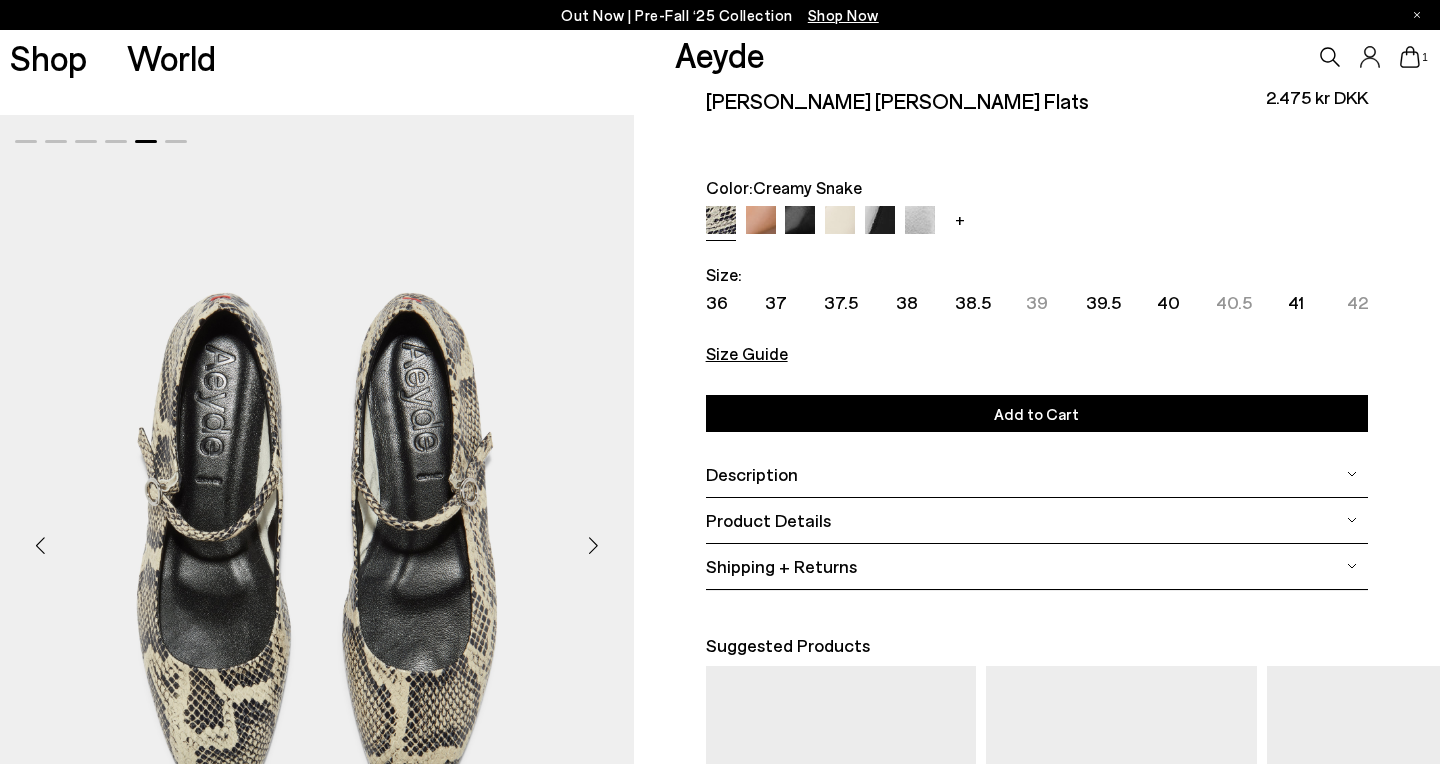 scroll, scrollTop: 24, scrollLeft: 0, axis: vertical 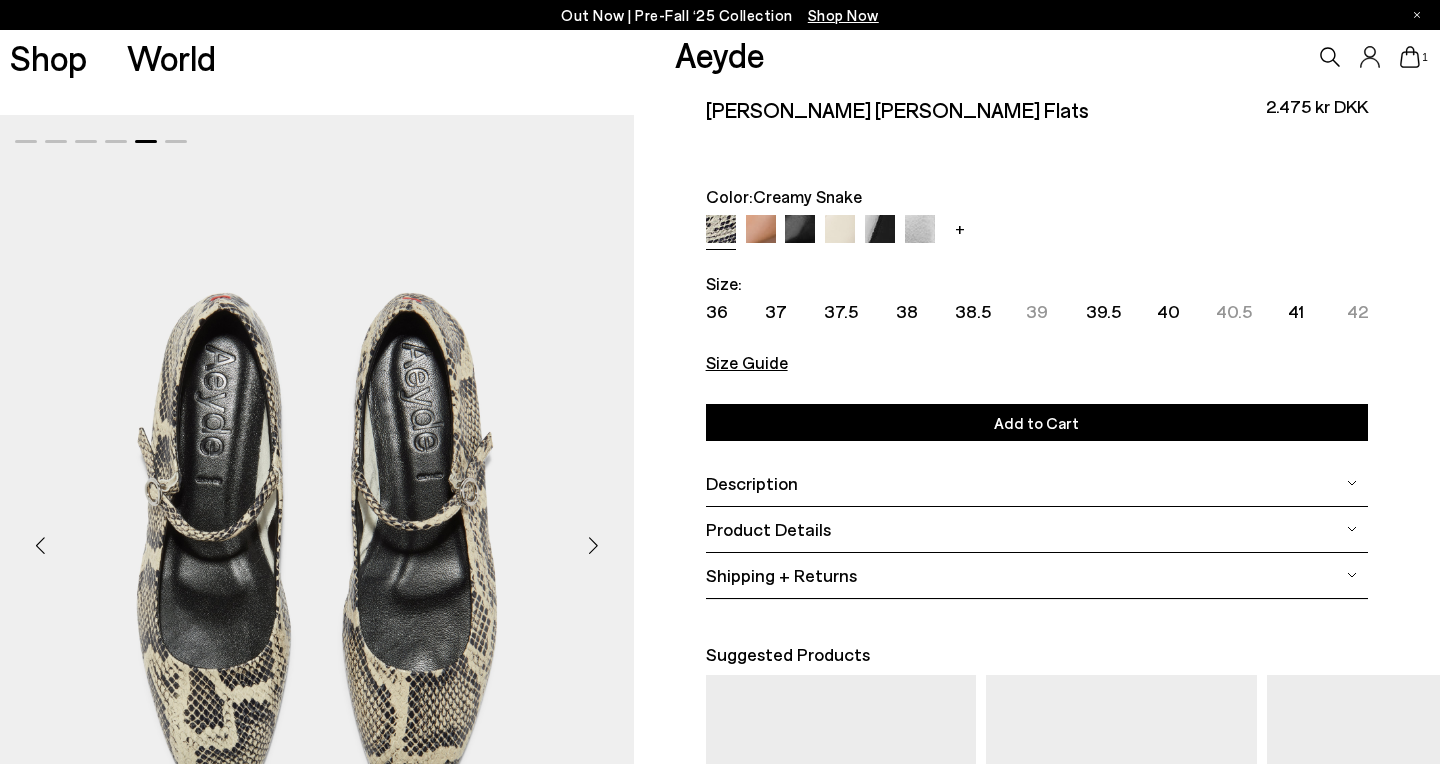 click at bounding box center (840, 230) 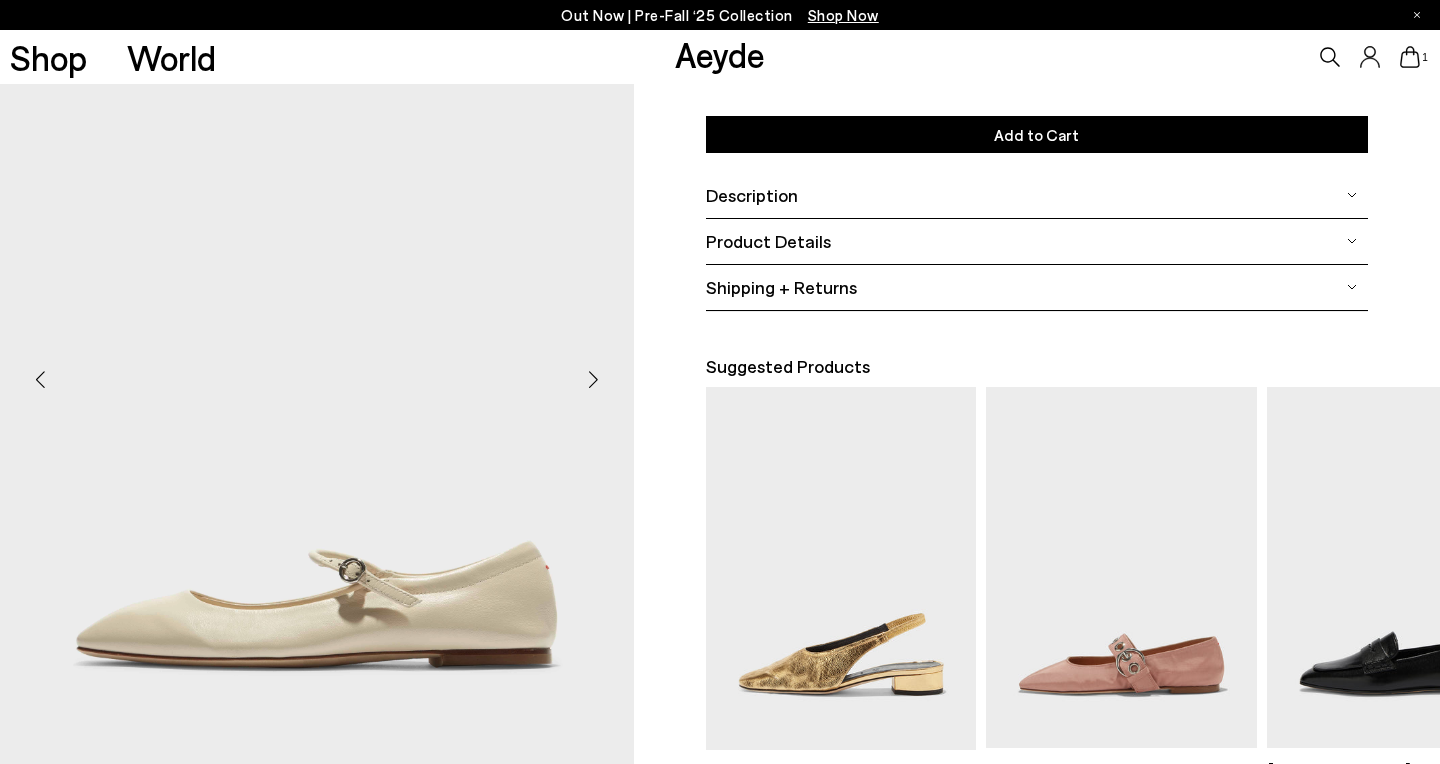 scroll, scrollTop: 313, scrollLeft: 0, axis: vertical 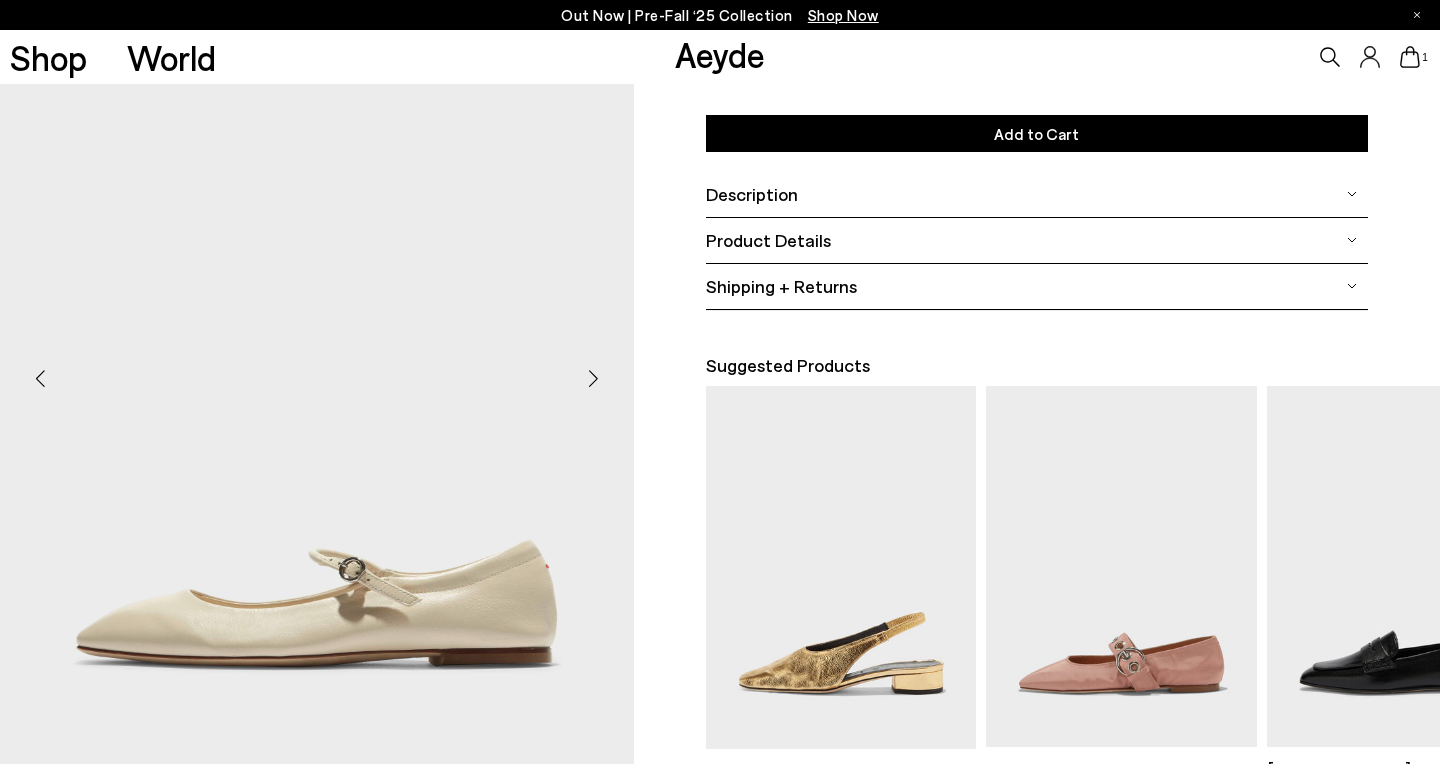 click at bounding box center [594, 379] 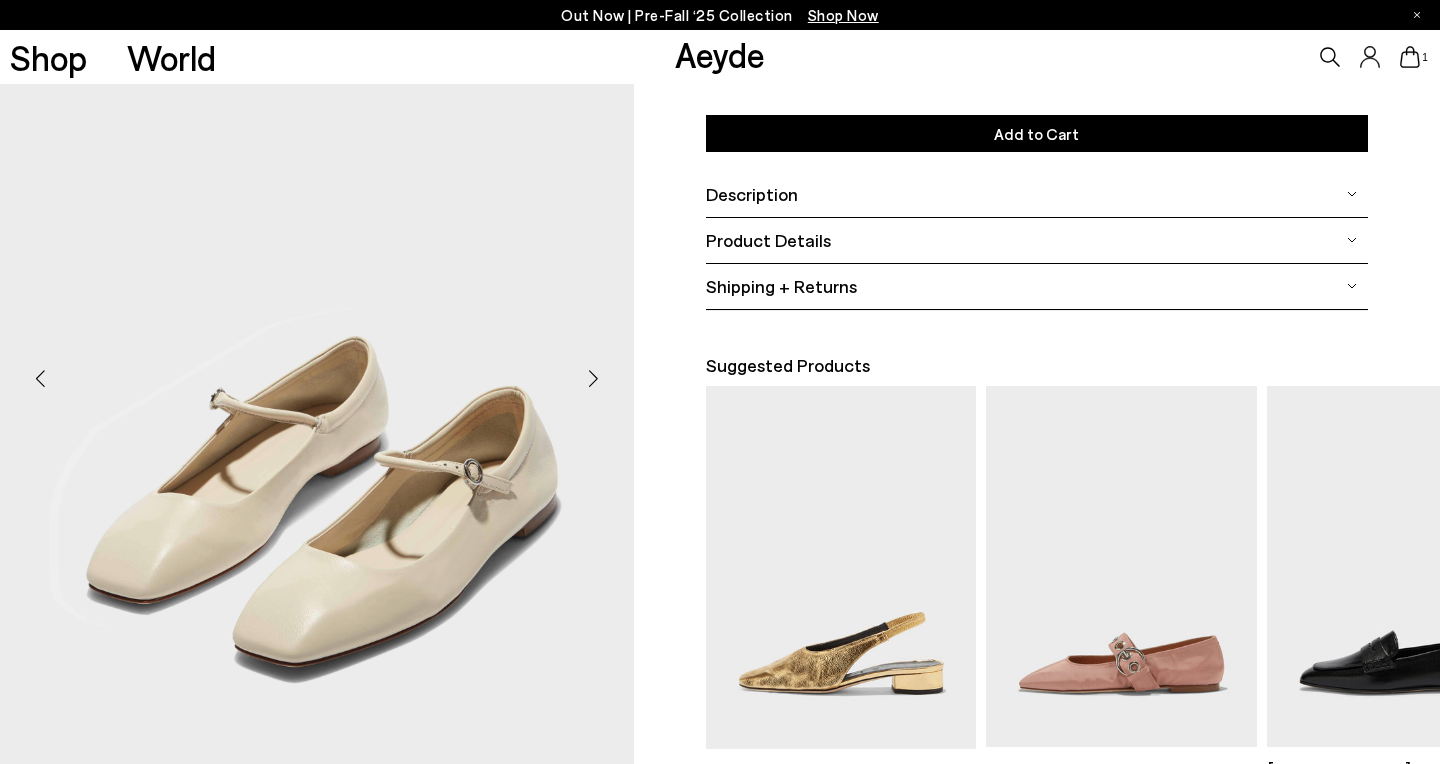 click at bounding box center [594, 379] 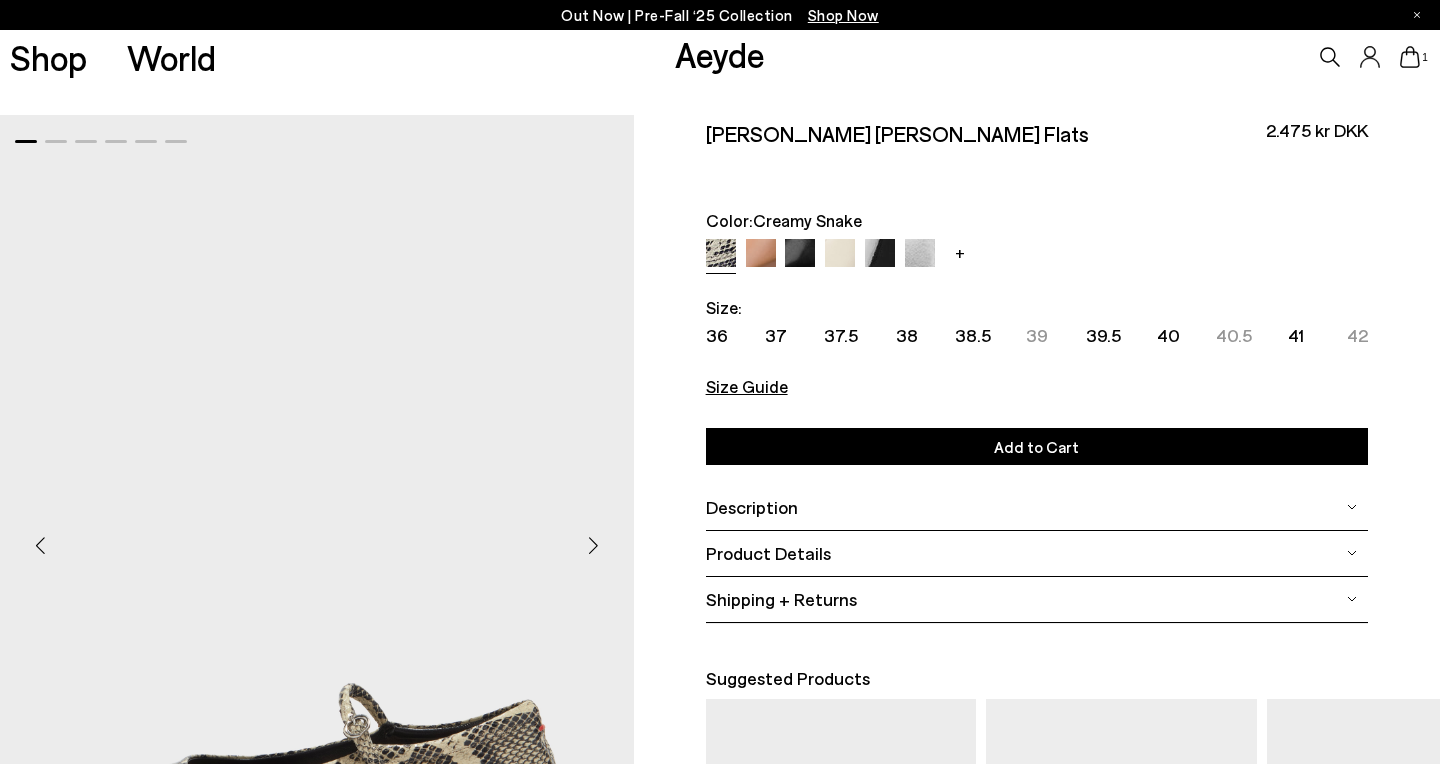 scroll, scrollTop: 24, scrollLeft: 0, axis: vertical 